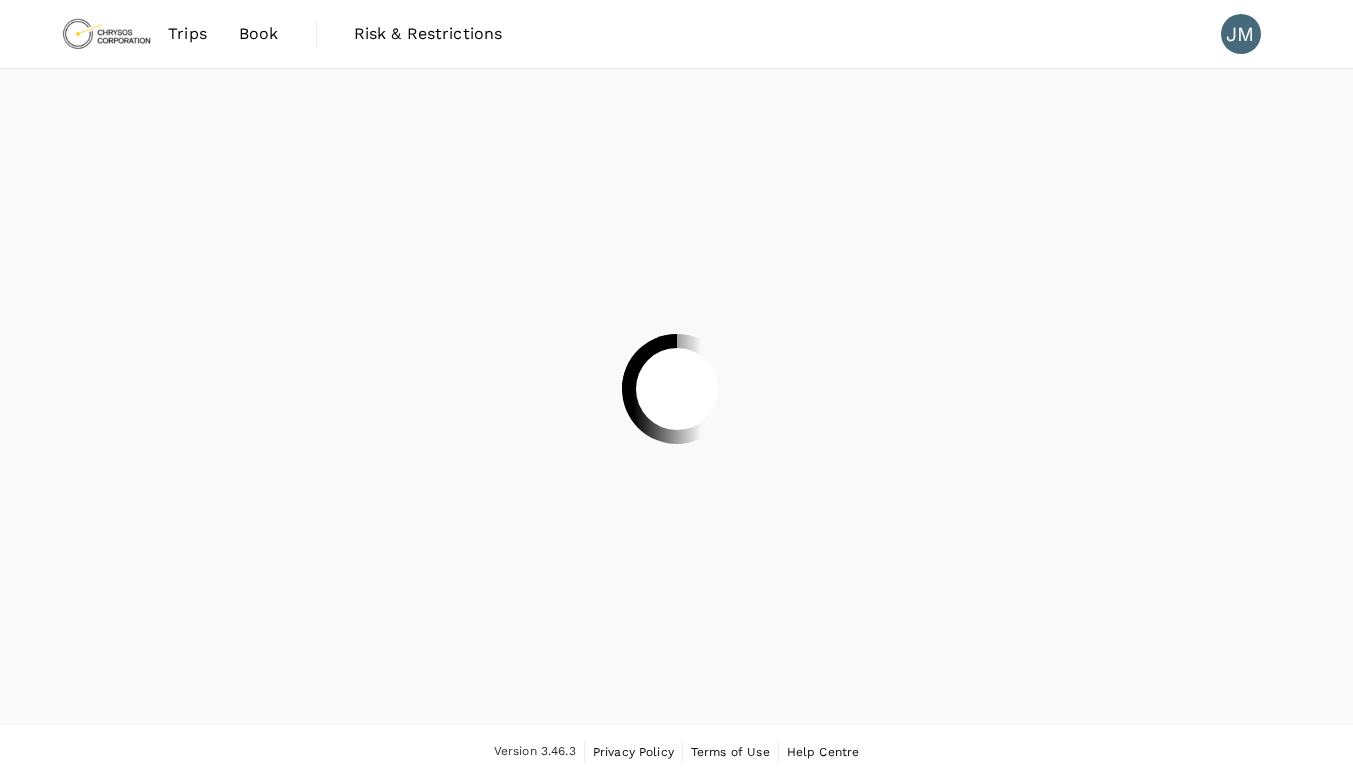 scroll, scrollTop: 0, scrollLeft: 0, axis: both 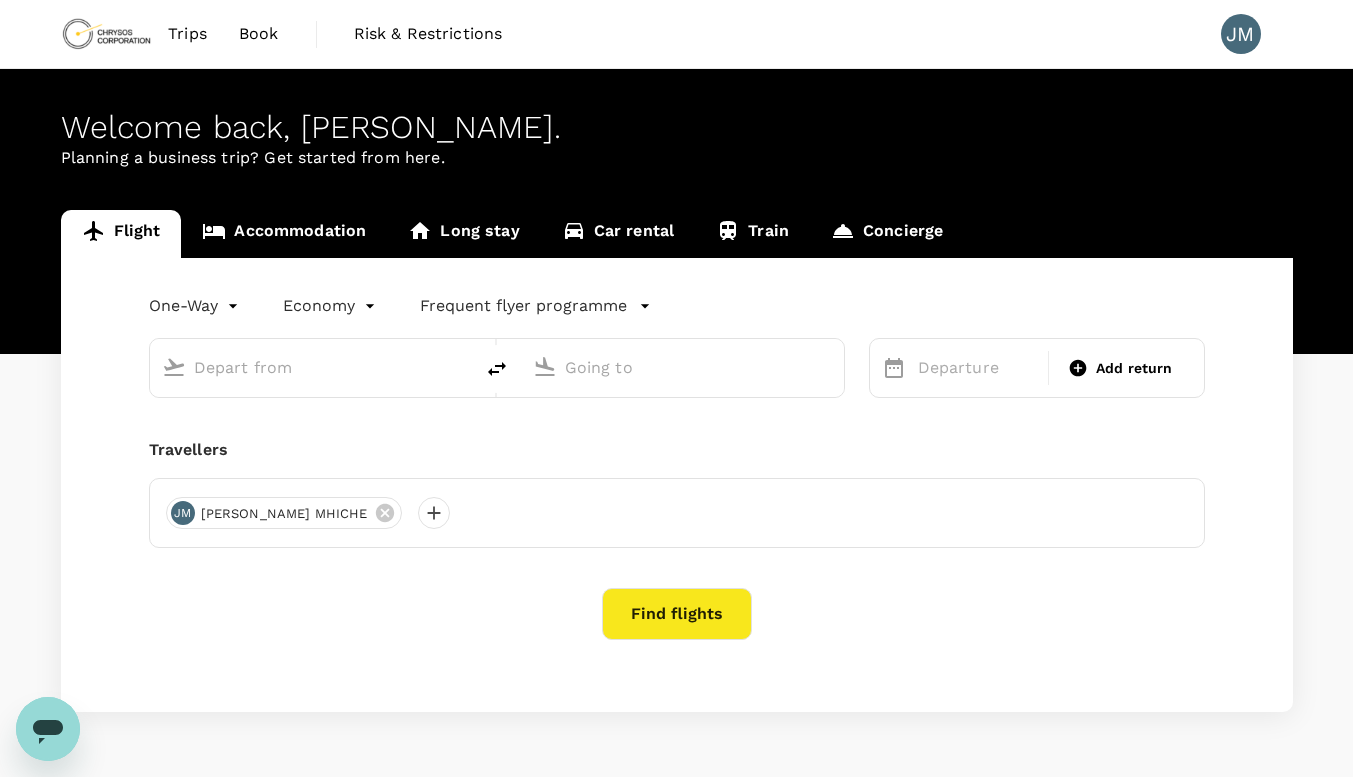 type on "roundtrip" 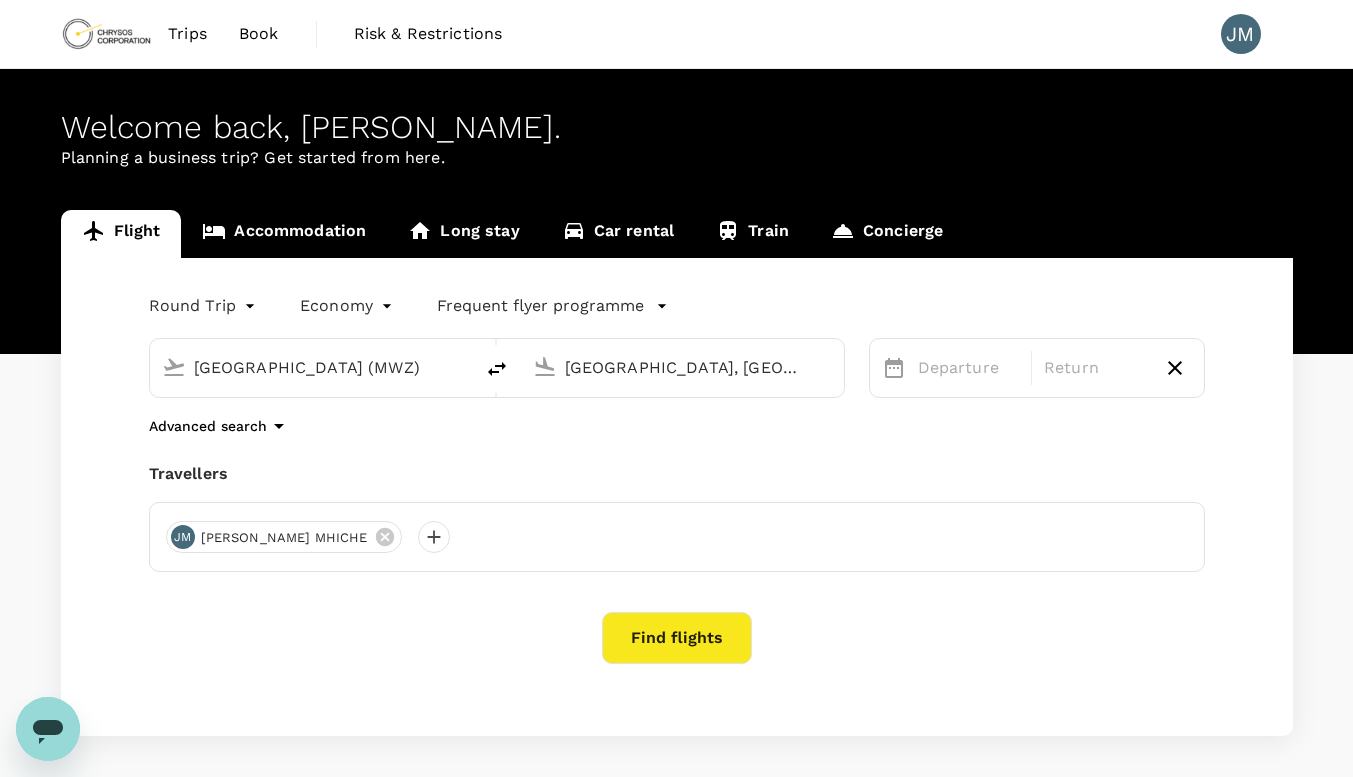scroll, scrollTop: 84, scrollLeft: 0, axis: vertical 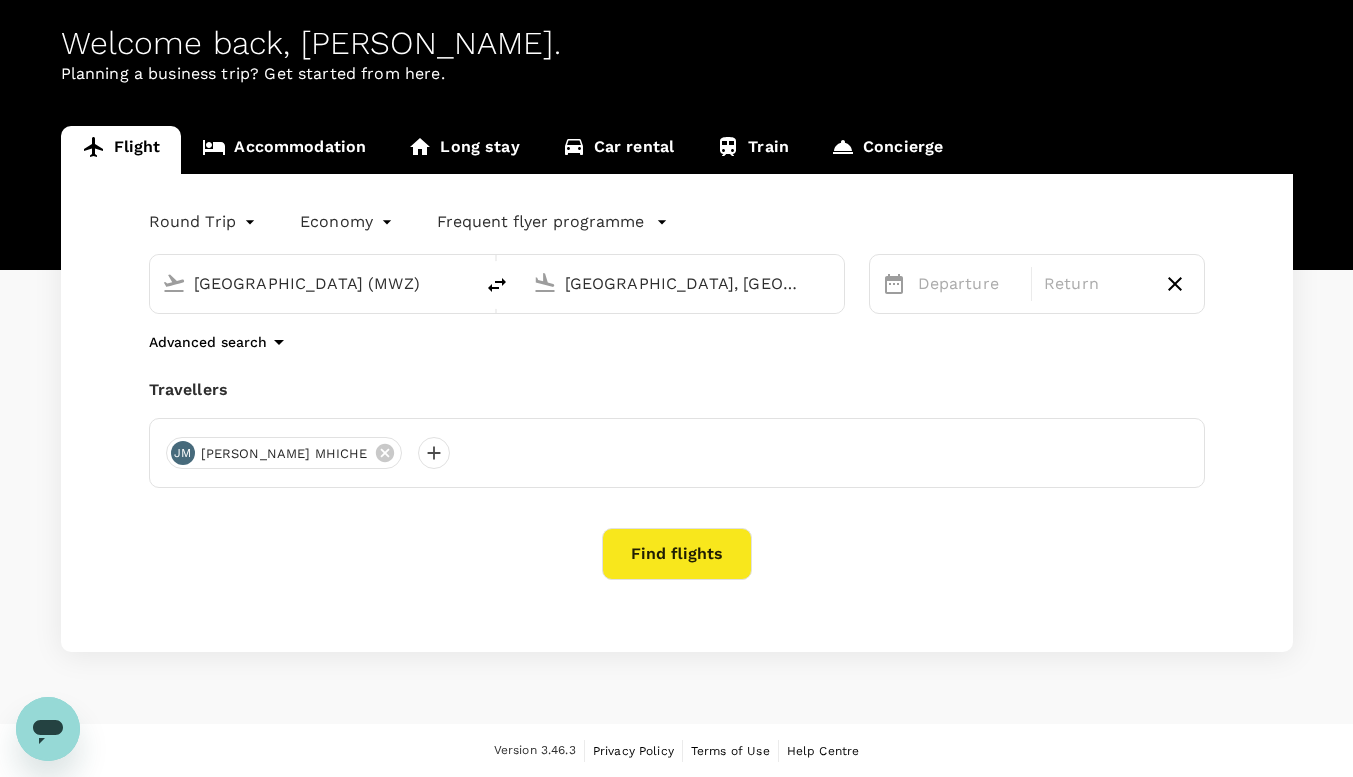click 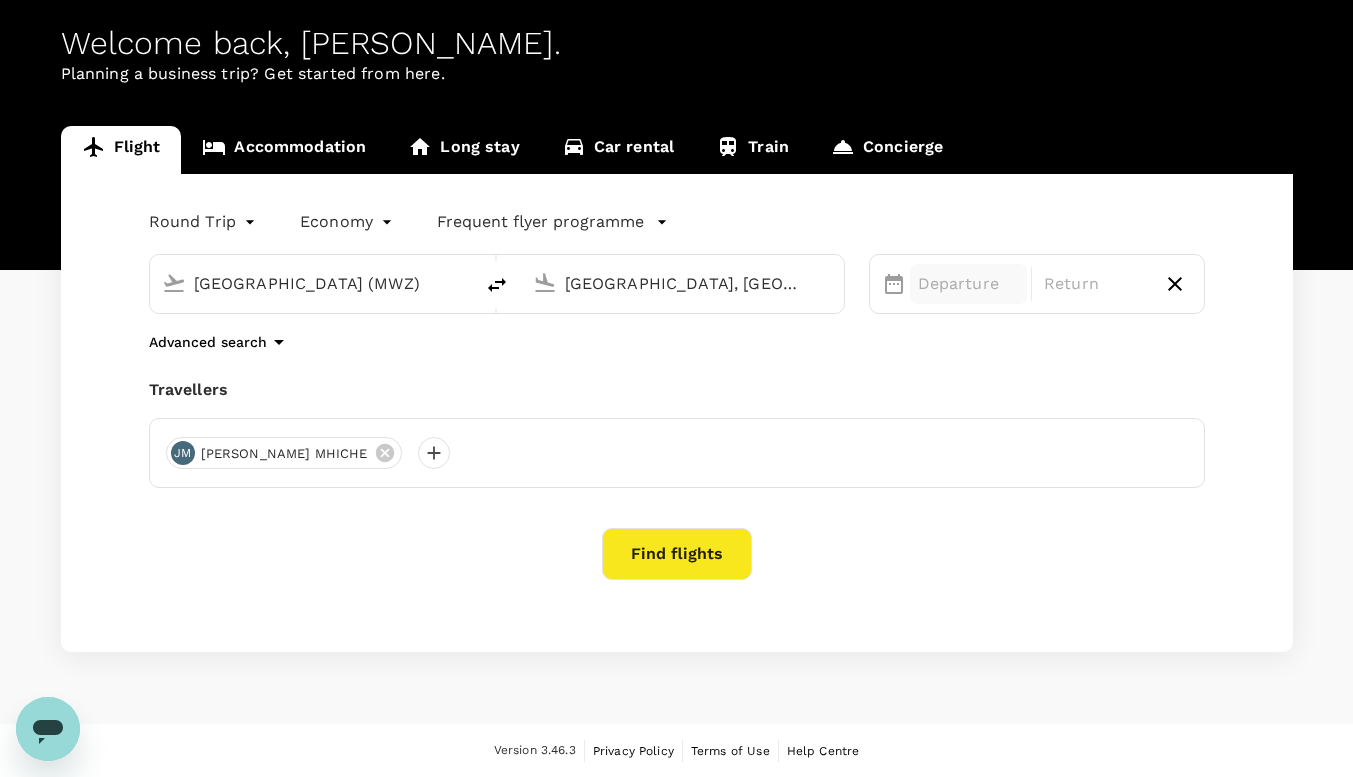 click on "Departure" at bounding box center [969, 284] 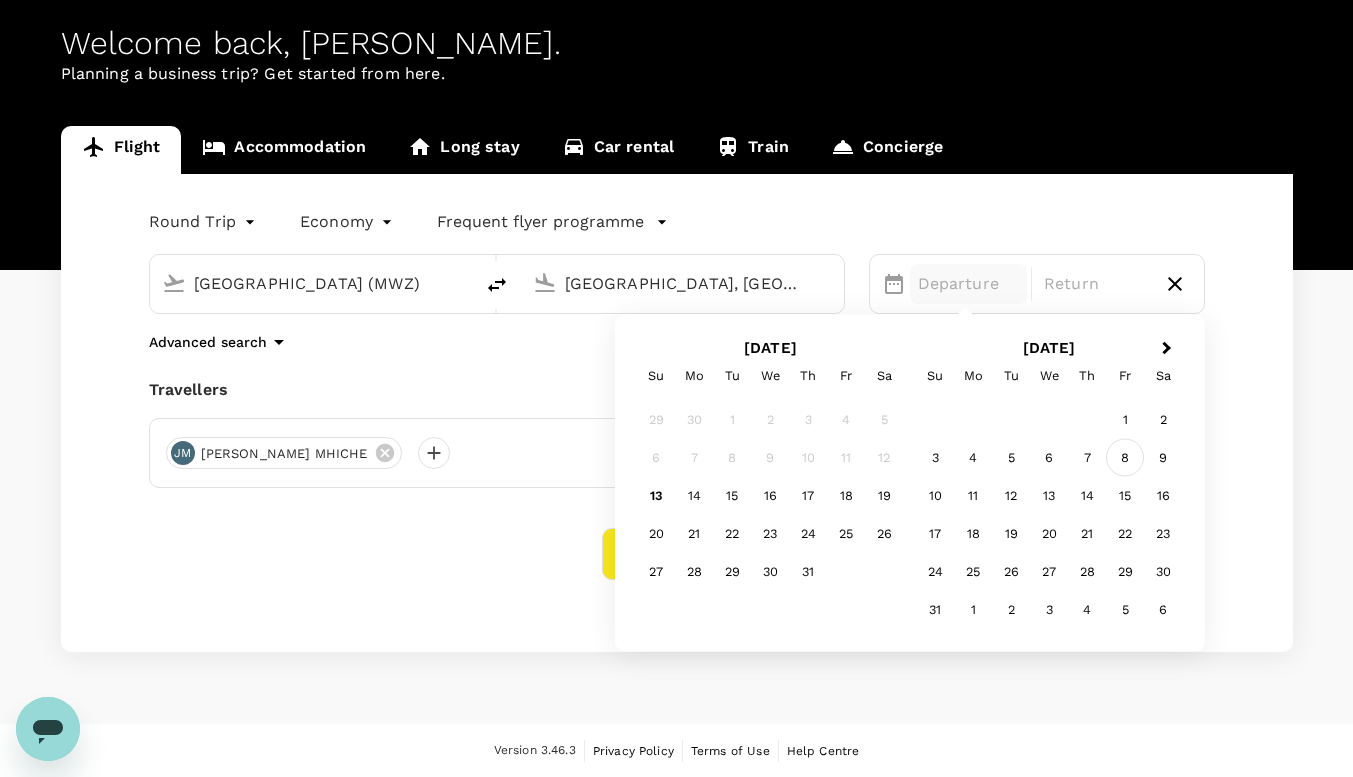 click on "8" at bounding box center [1125, 458] 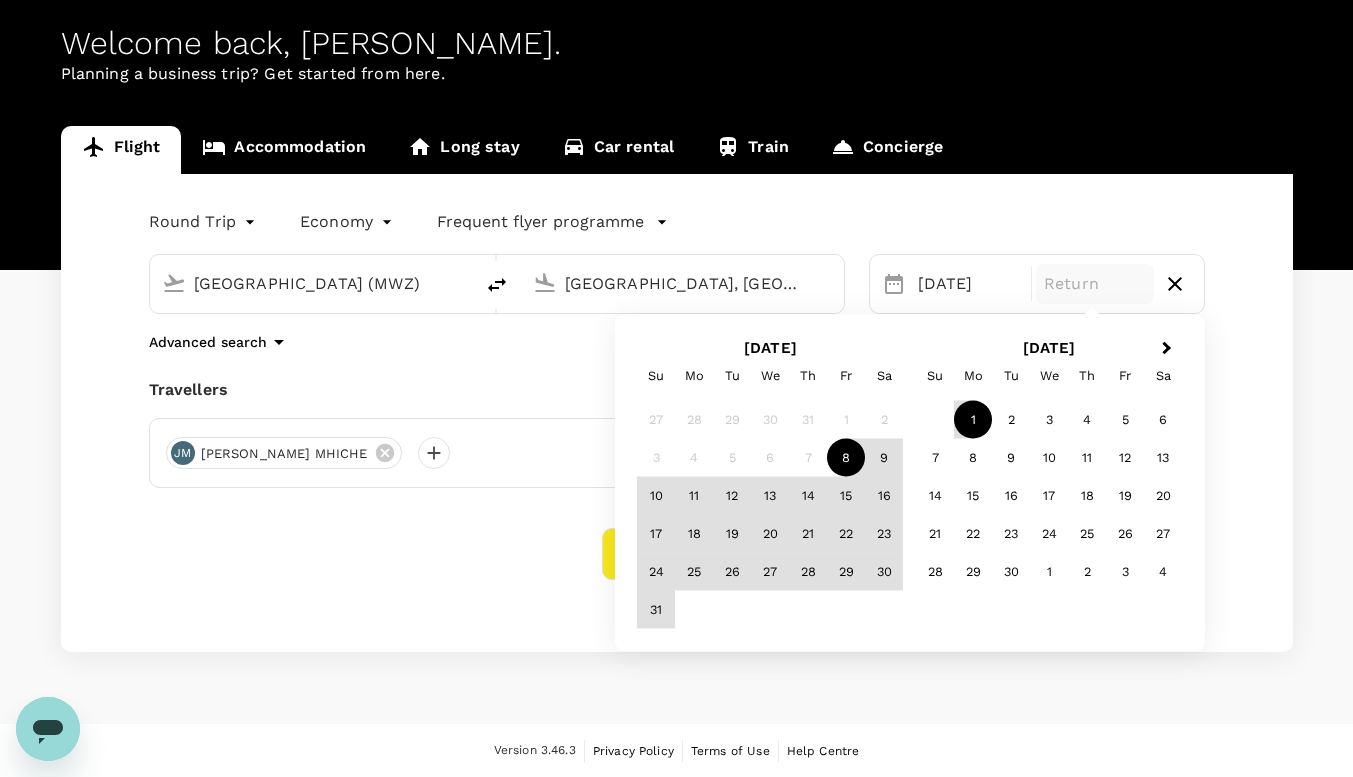 click on "1" at bounding box center (973, 420) 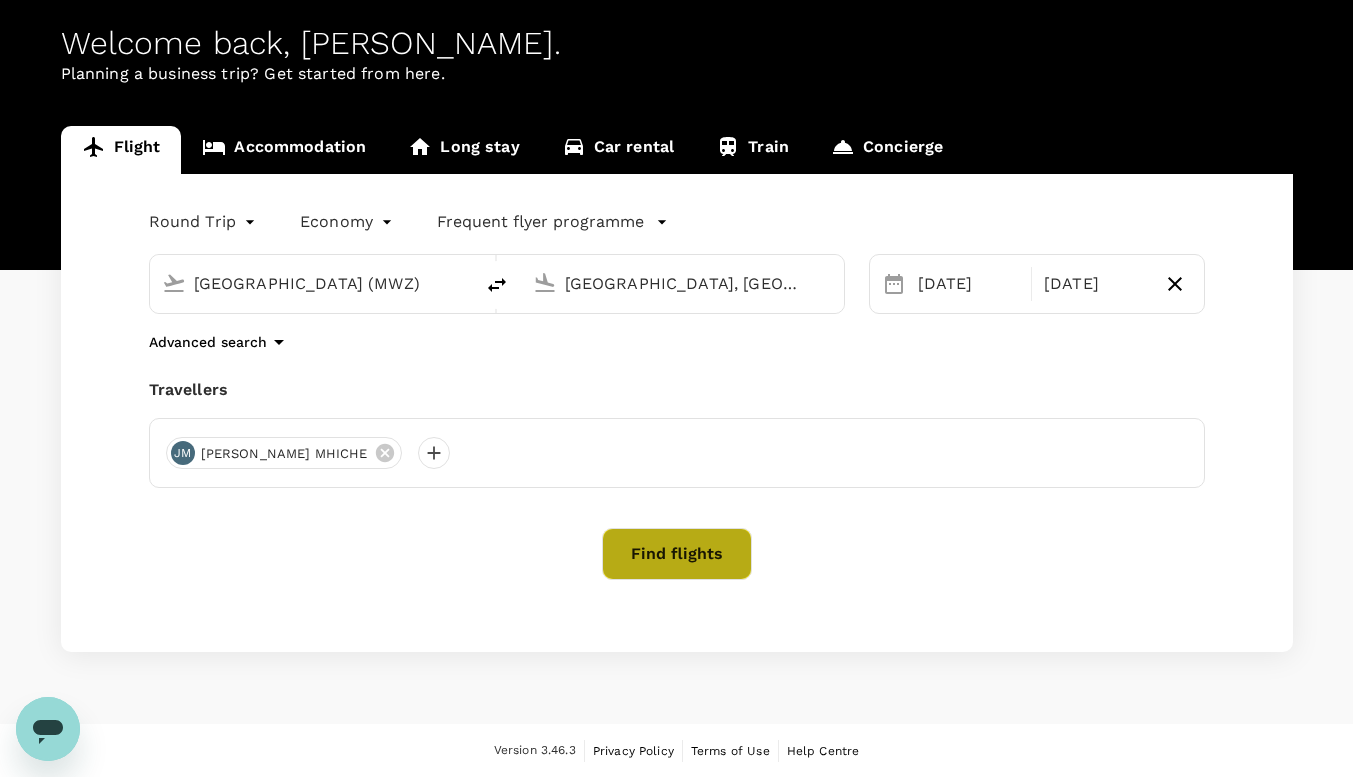 click on "Find flights" at bounding box center [677, 554] 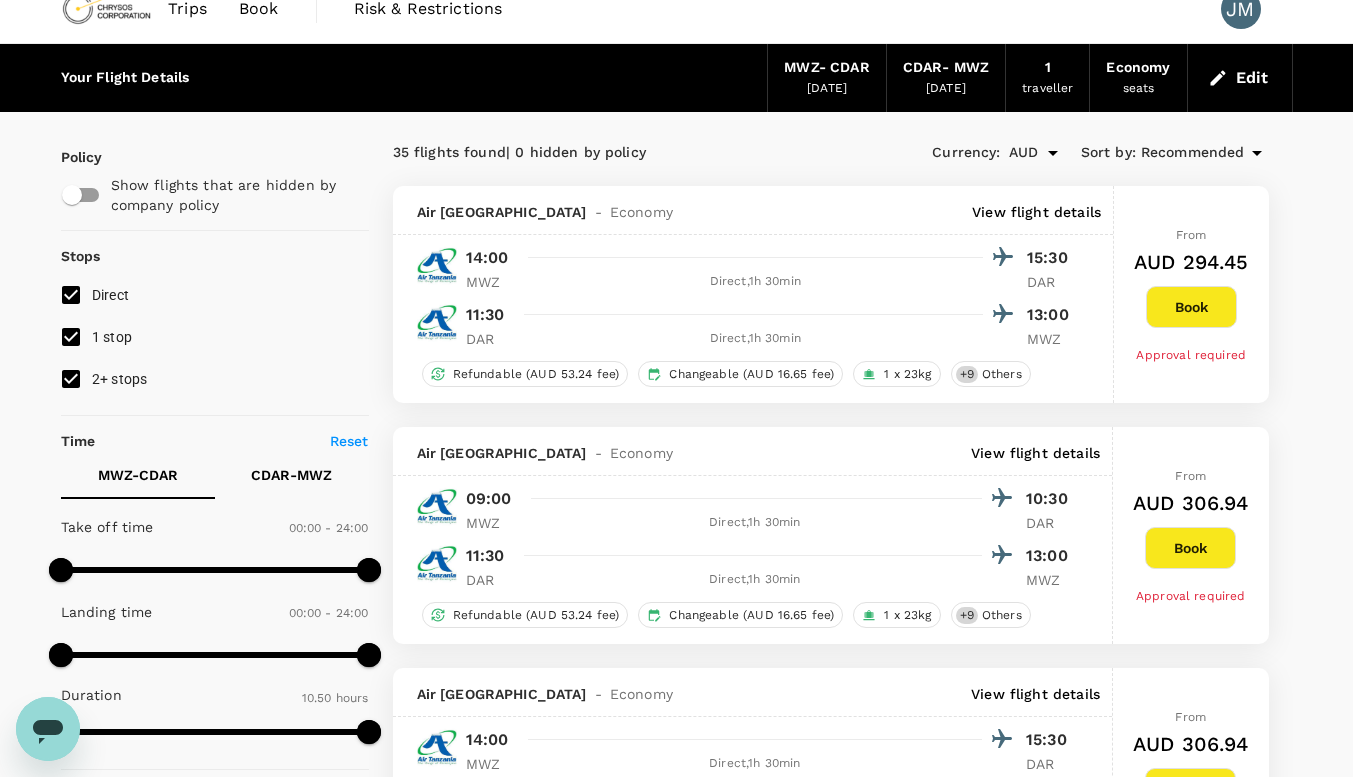 scroll, scrollTop: 0, scrollLeft: 0, axis: both 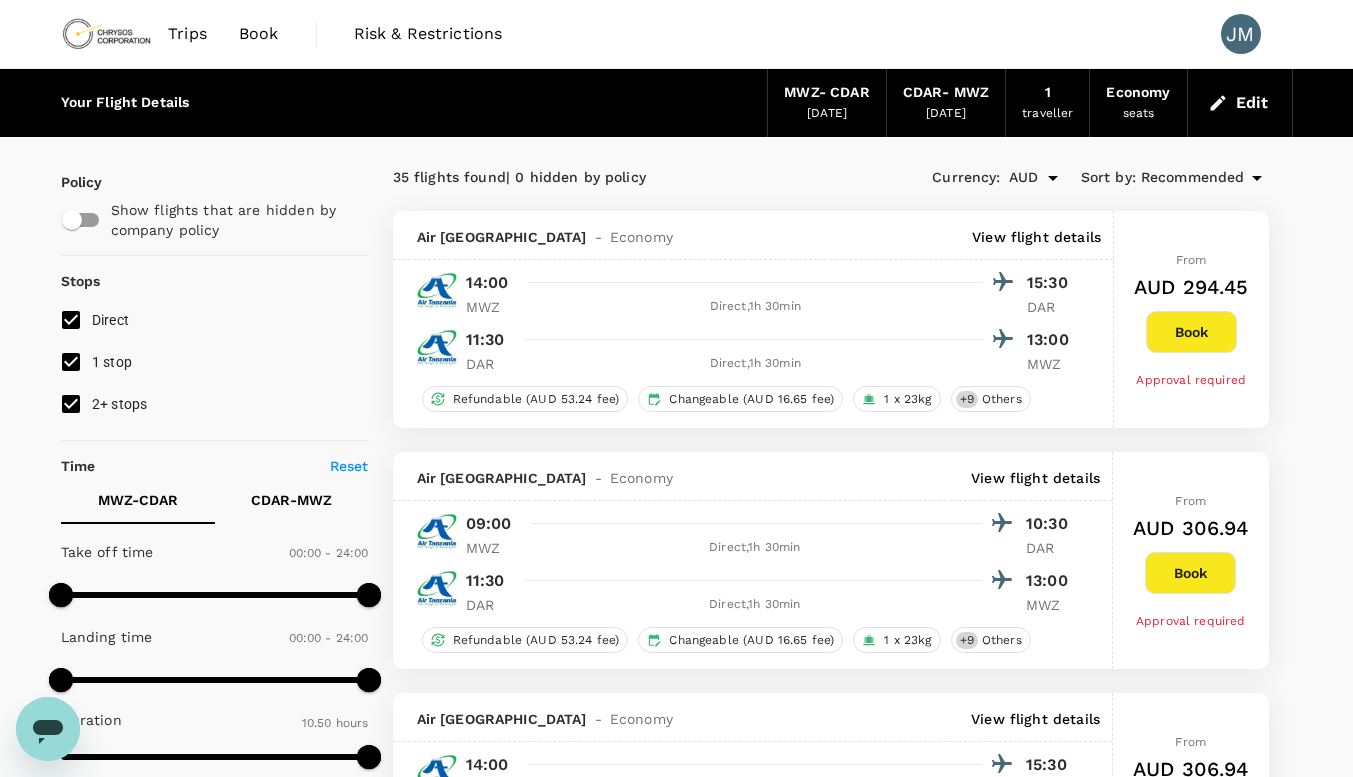 click on "01 Sep 2025" at bounding box center (946, 114) 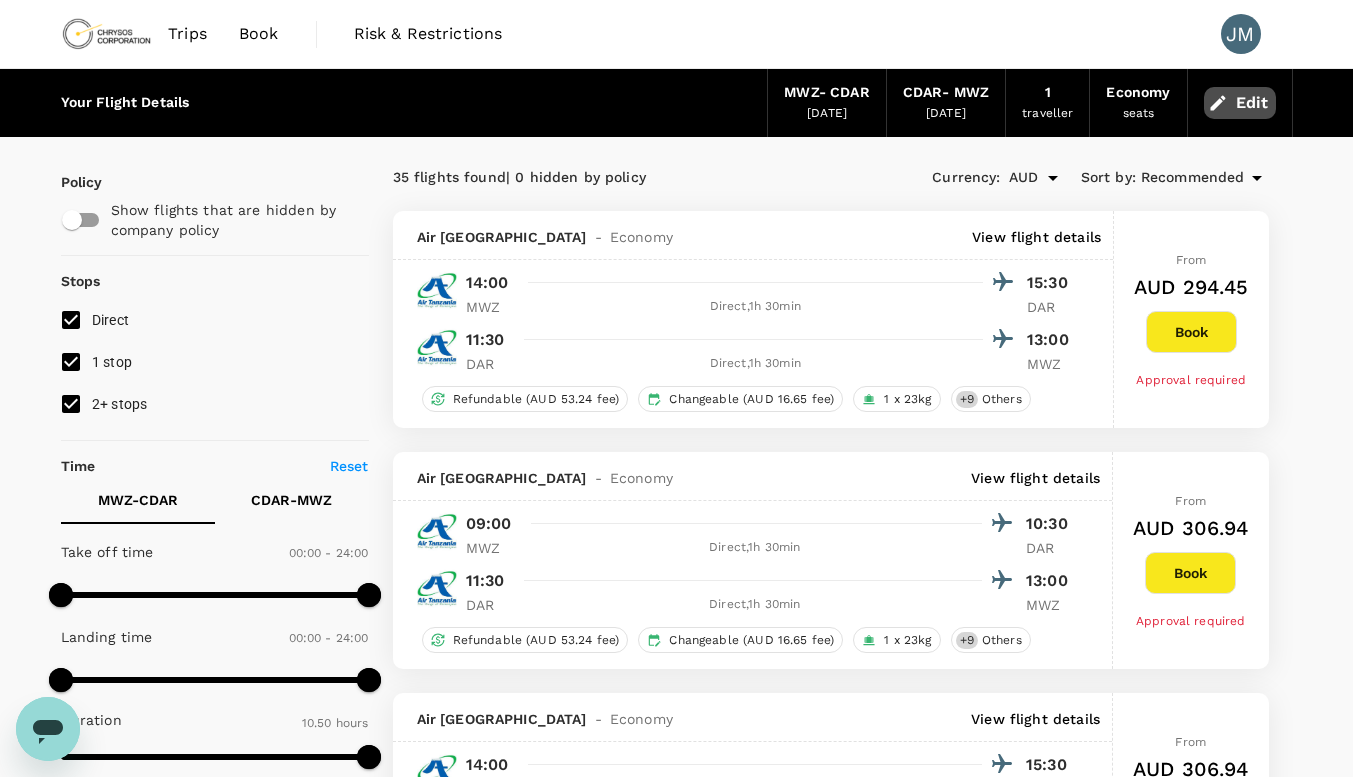 click on "Edit" at bounding box center [1240, 103] 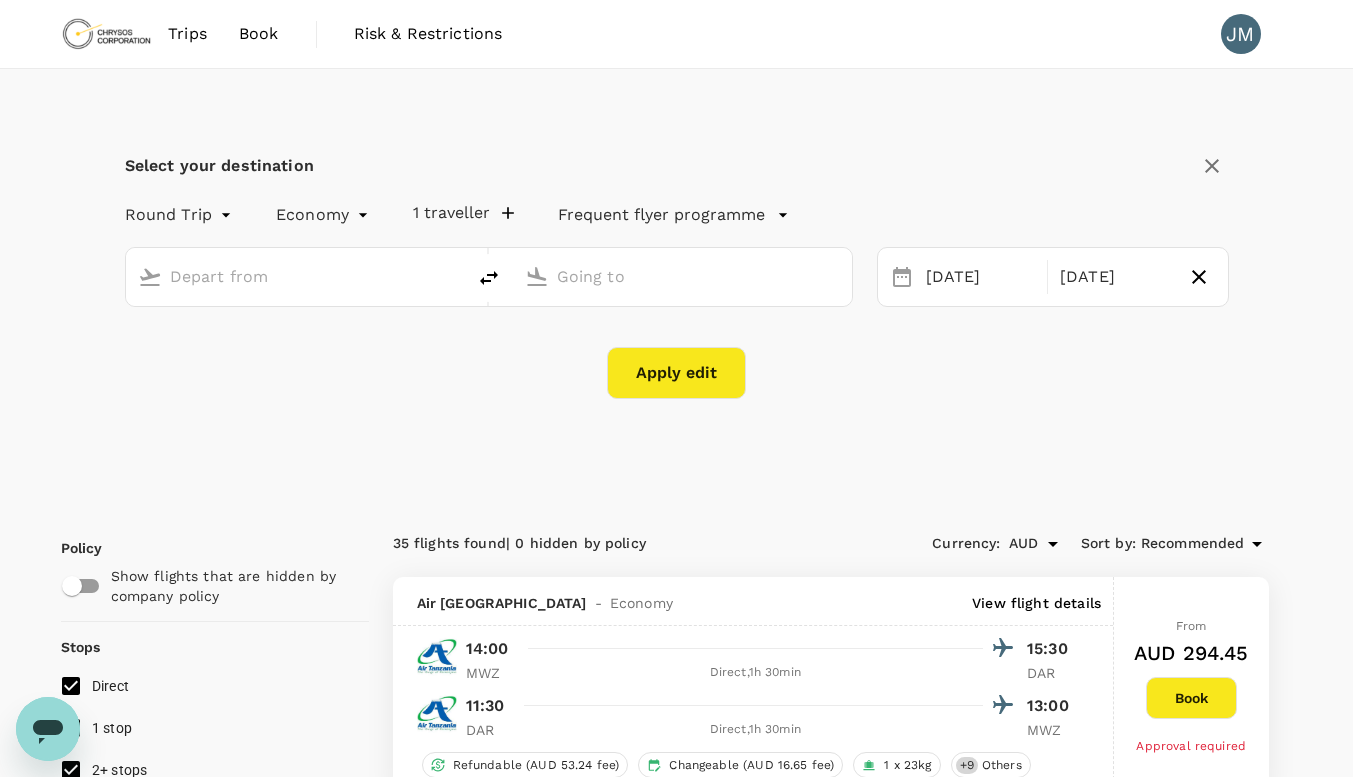 type on "Mwanza International Airport (MWZ)" 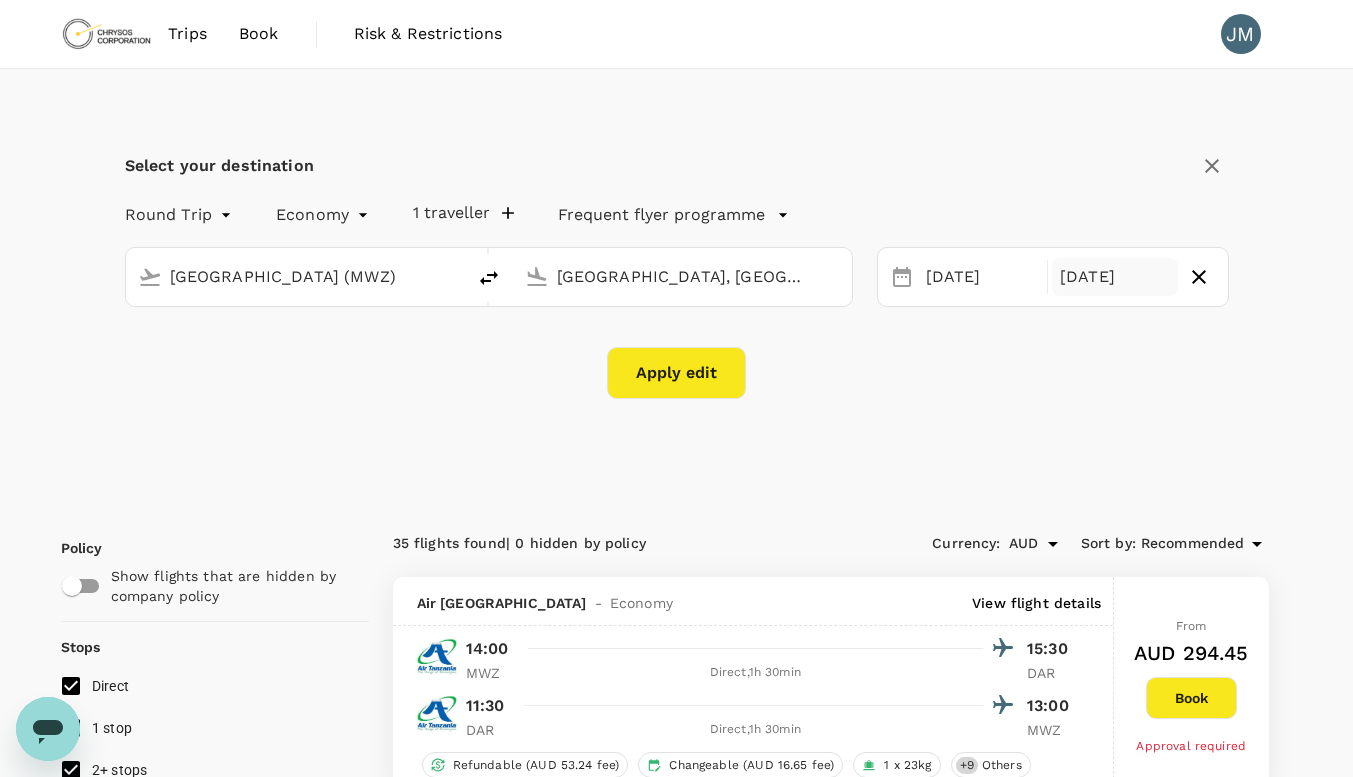 click on "01 Sep" at bounding box center (1115, 277) 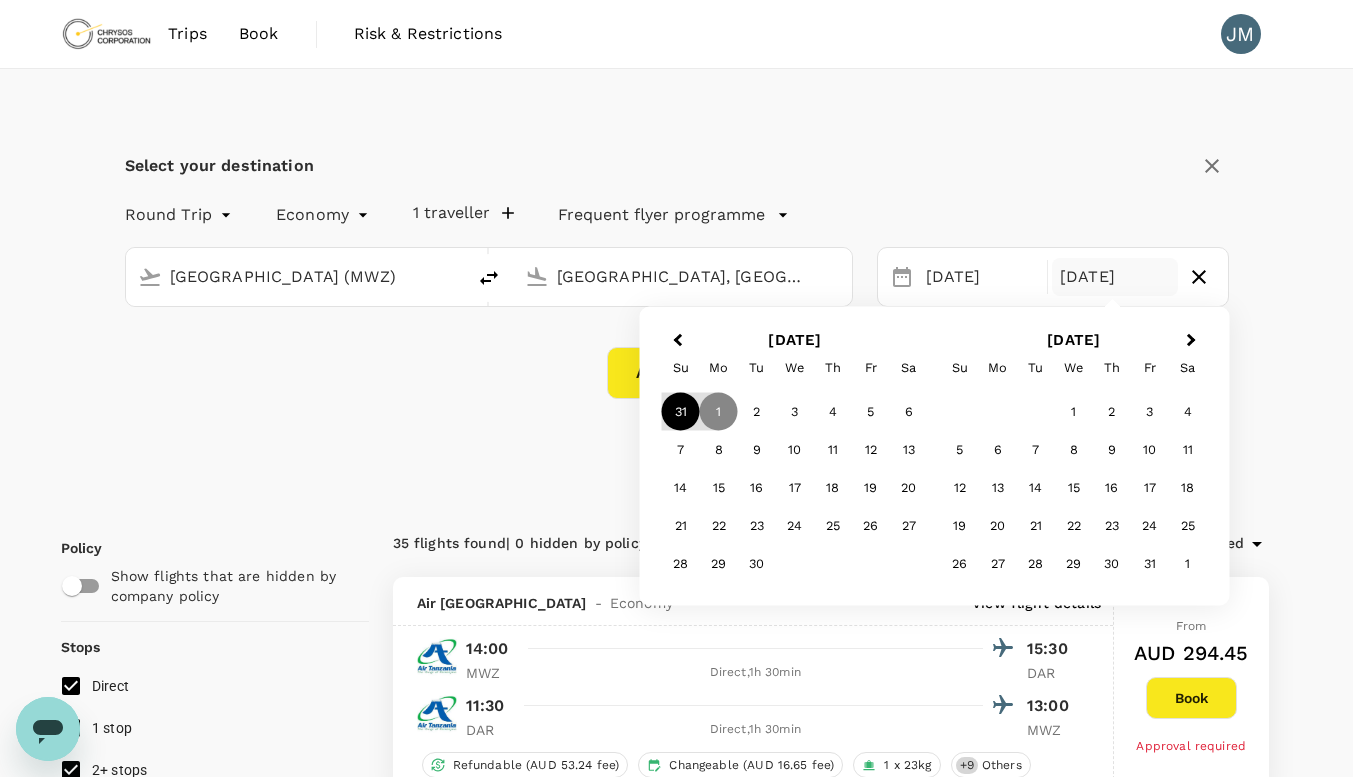 click on "31" at bounding box center [680, 412] 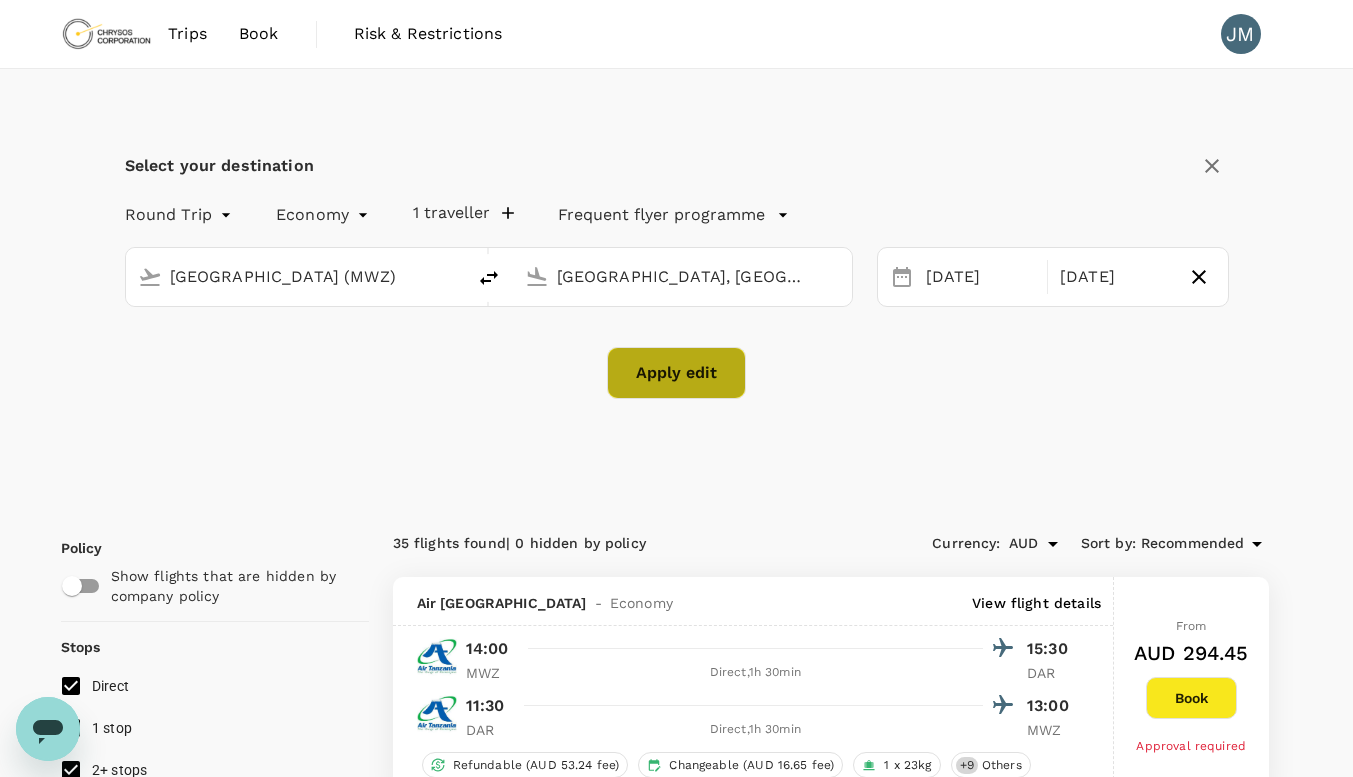 click on "Apply edit" at bounding box center [676, 373] 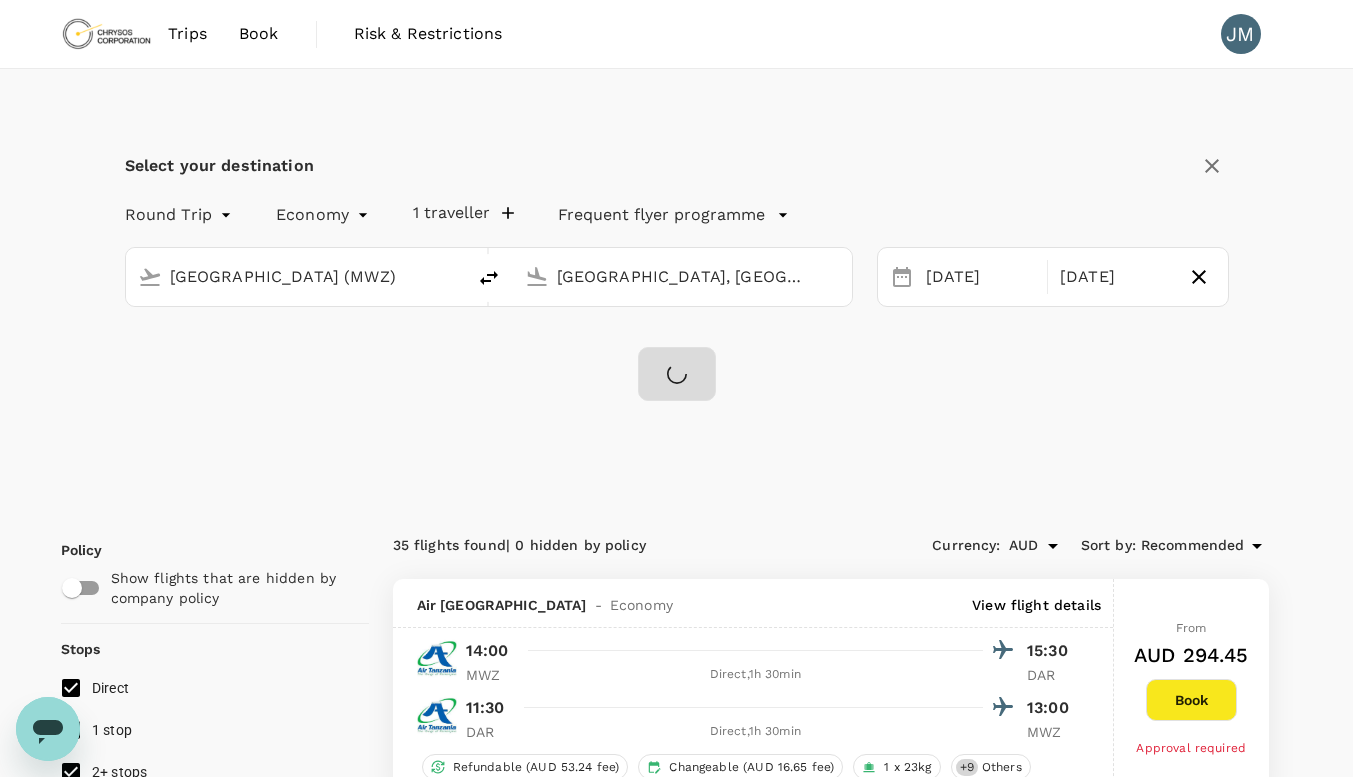 checkbox on "false" 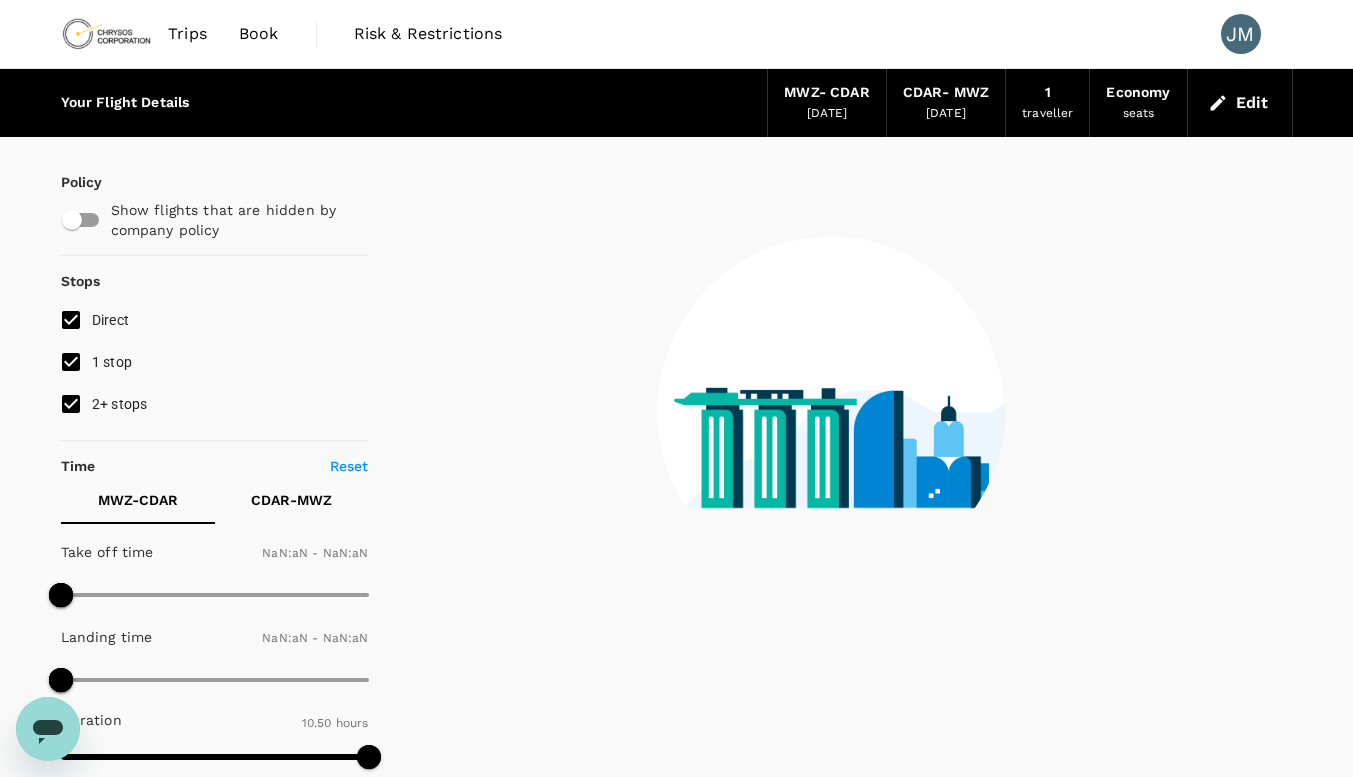 type on "1440" 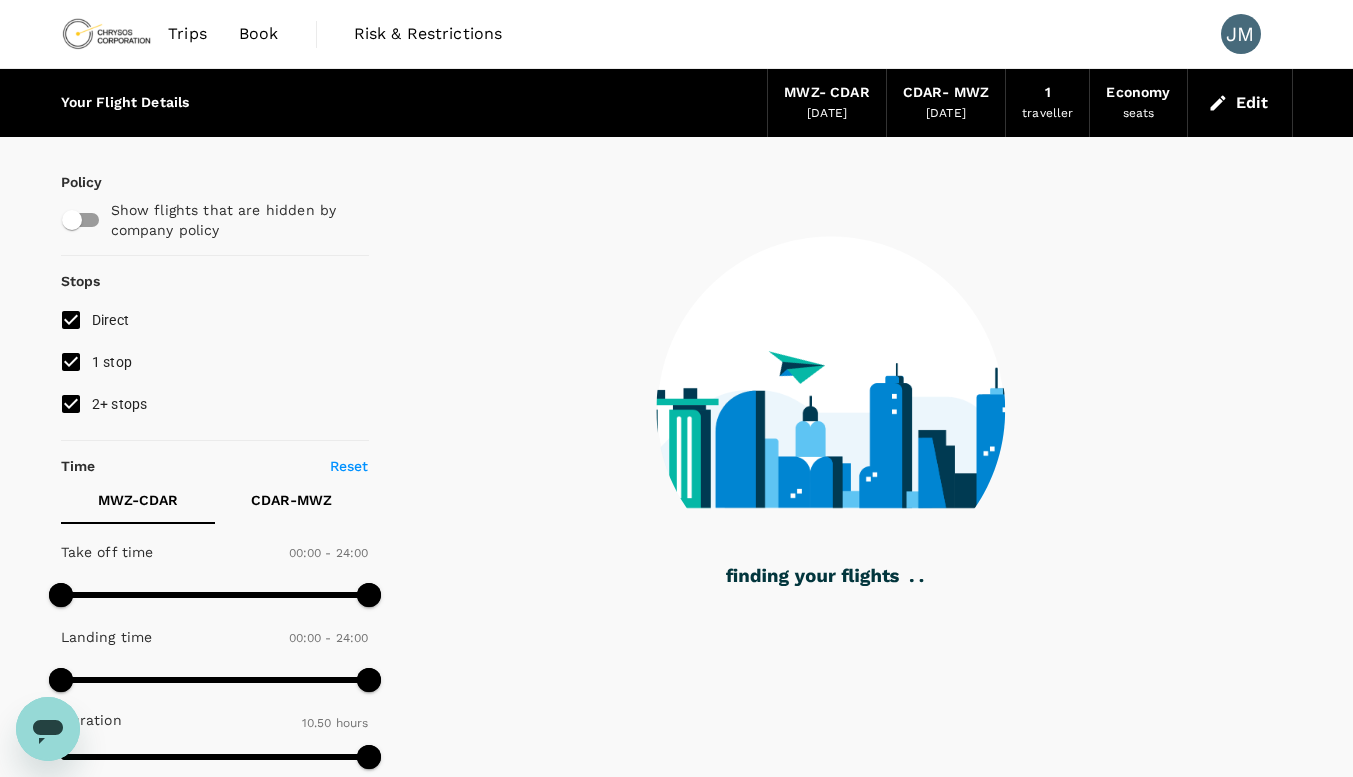 checkbox on "true" 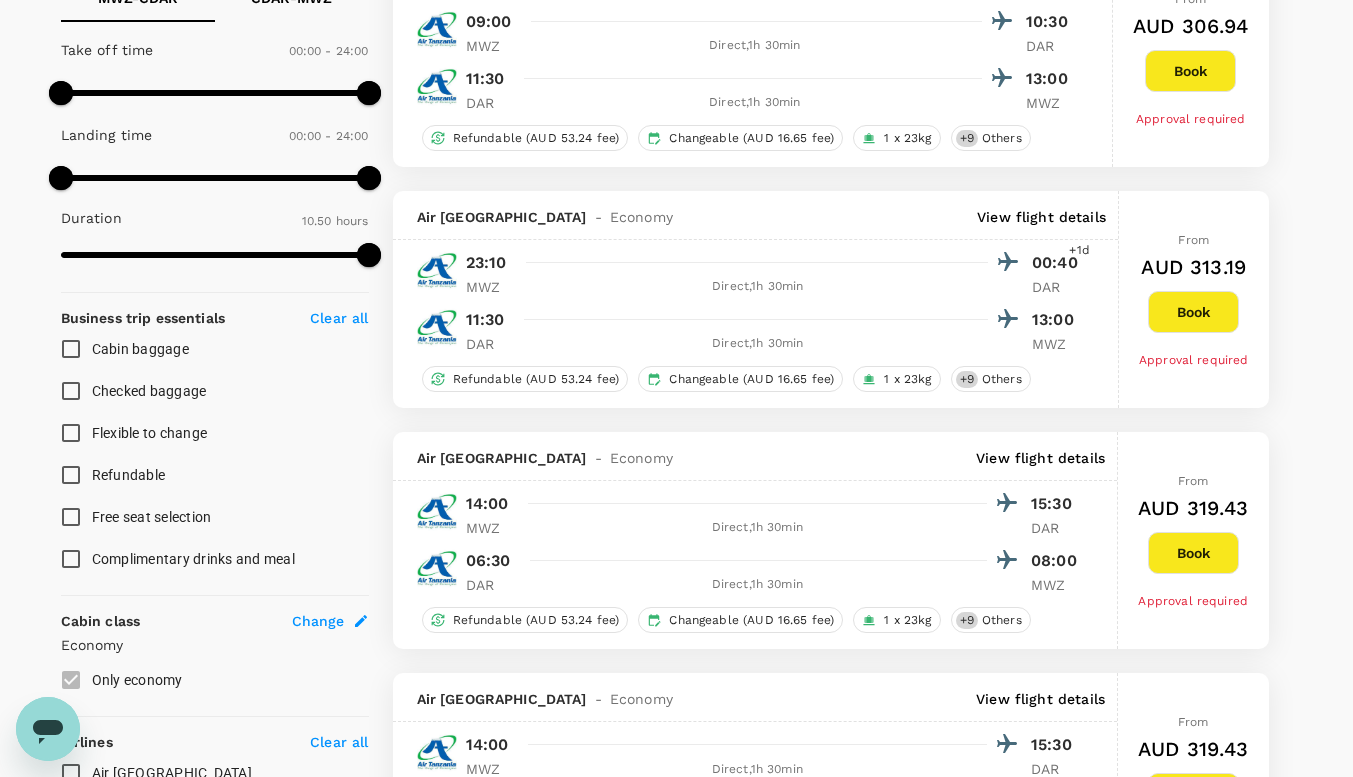 scroll, scrollTop: 300, scrollLeft: 0, axis: vertical 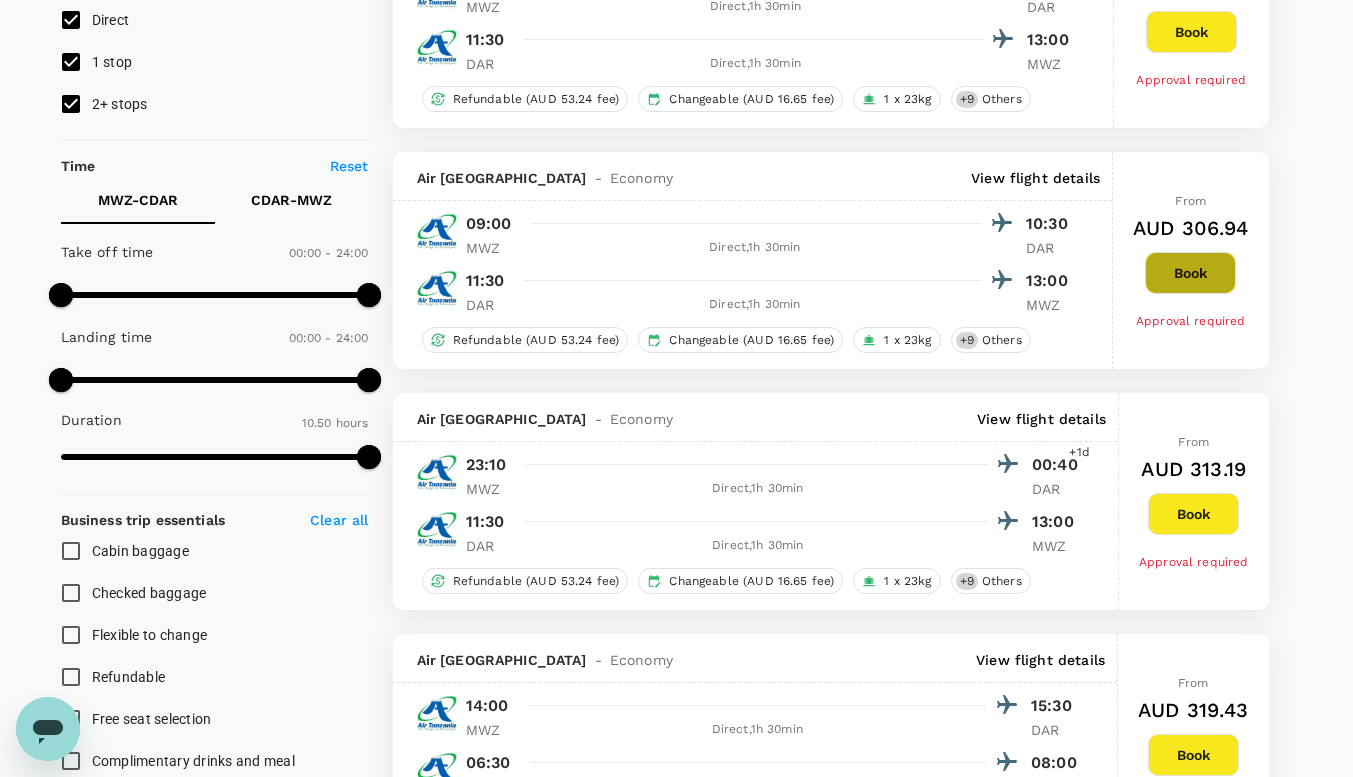click on "Book" at bounding box center (1190, 273) 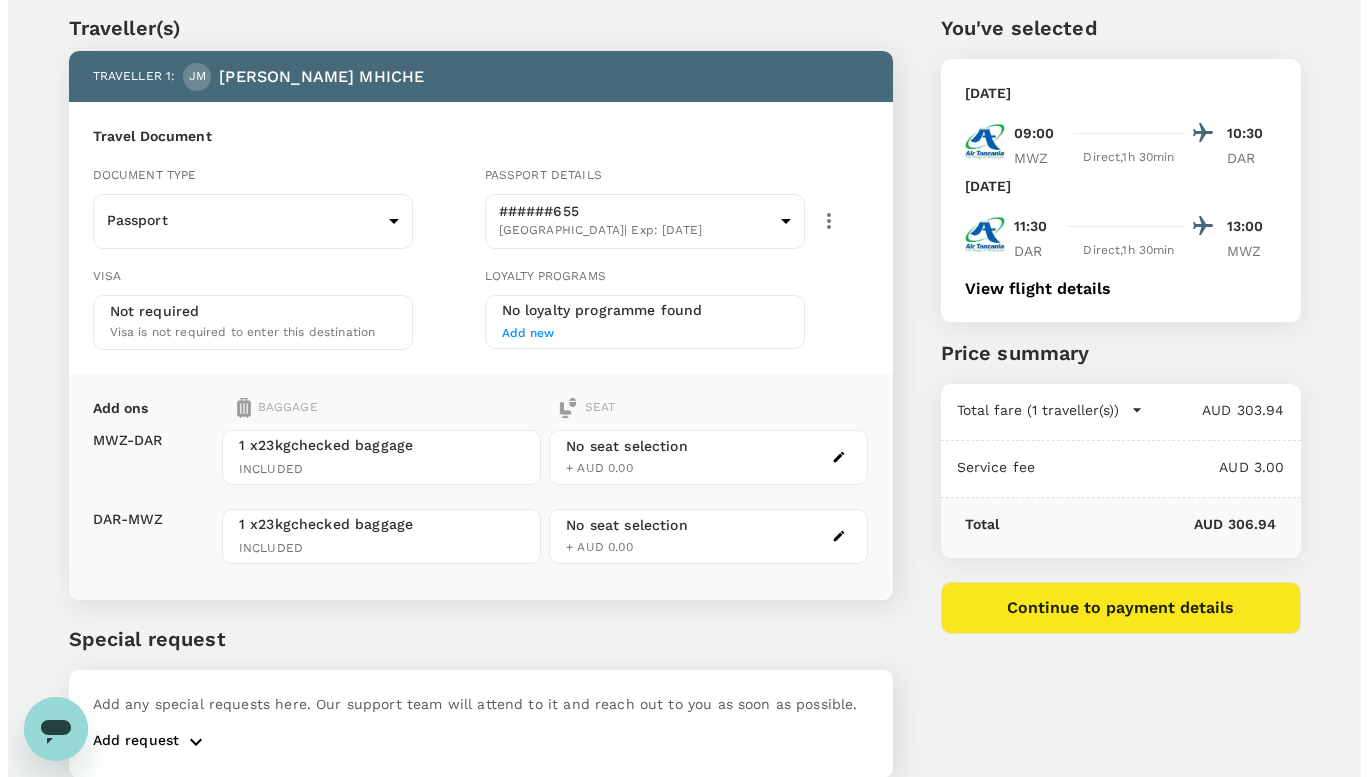 scroll, scrollTop: 100, scrollLeft: 0, axis: vertical 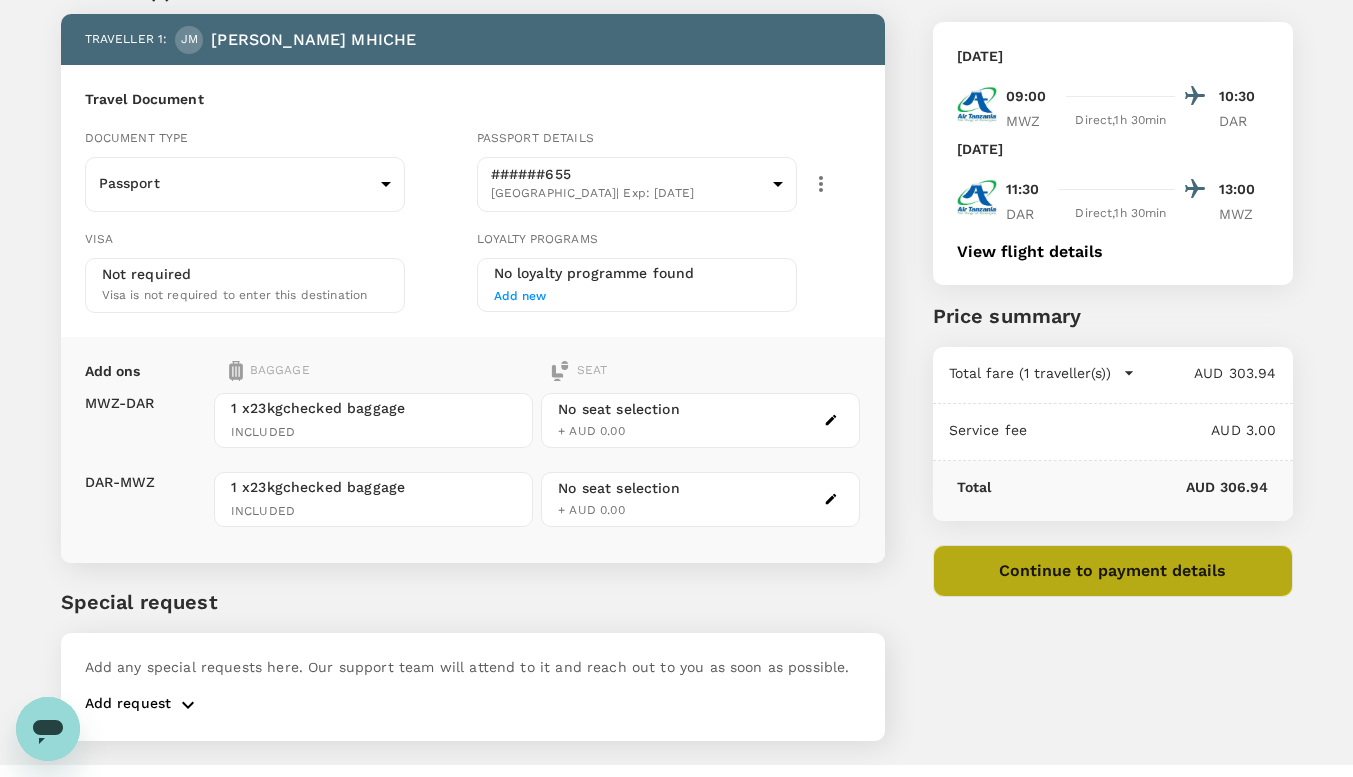 click on "Continue to payment details" at bounding box center [1113, 571] 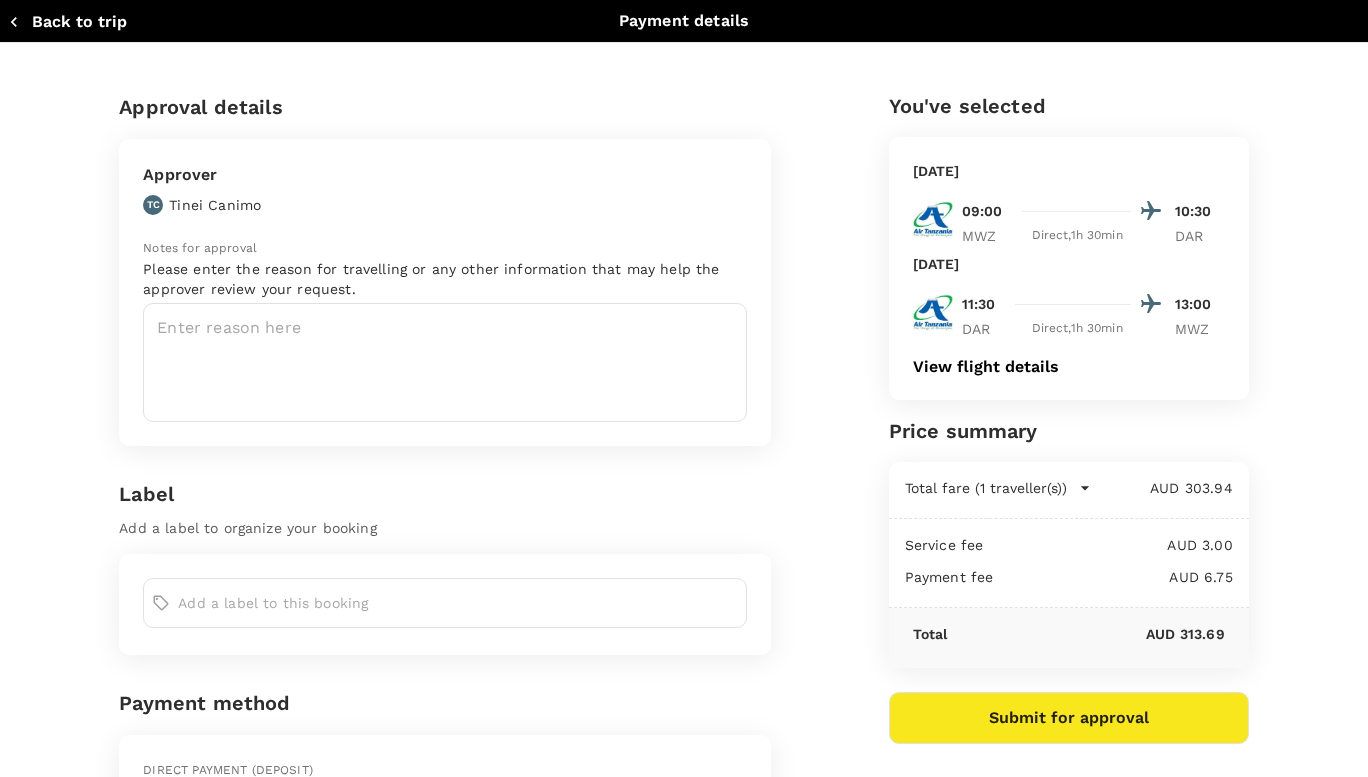 click at bounding box center (458, 603) 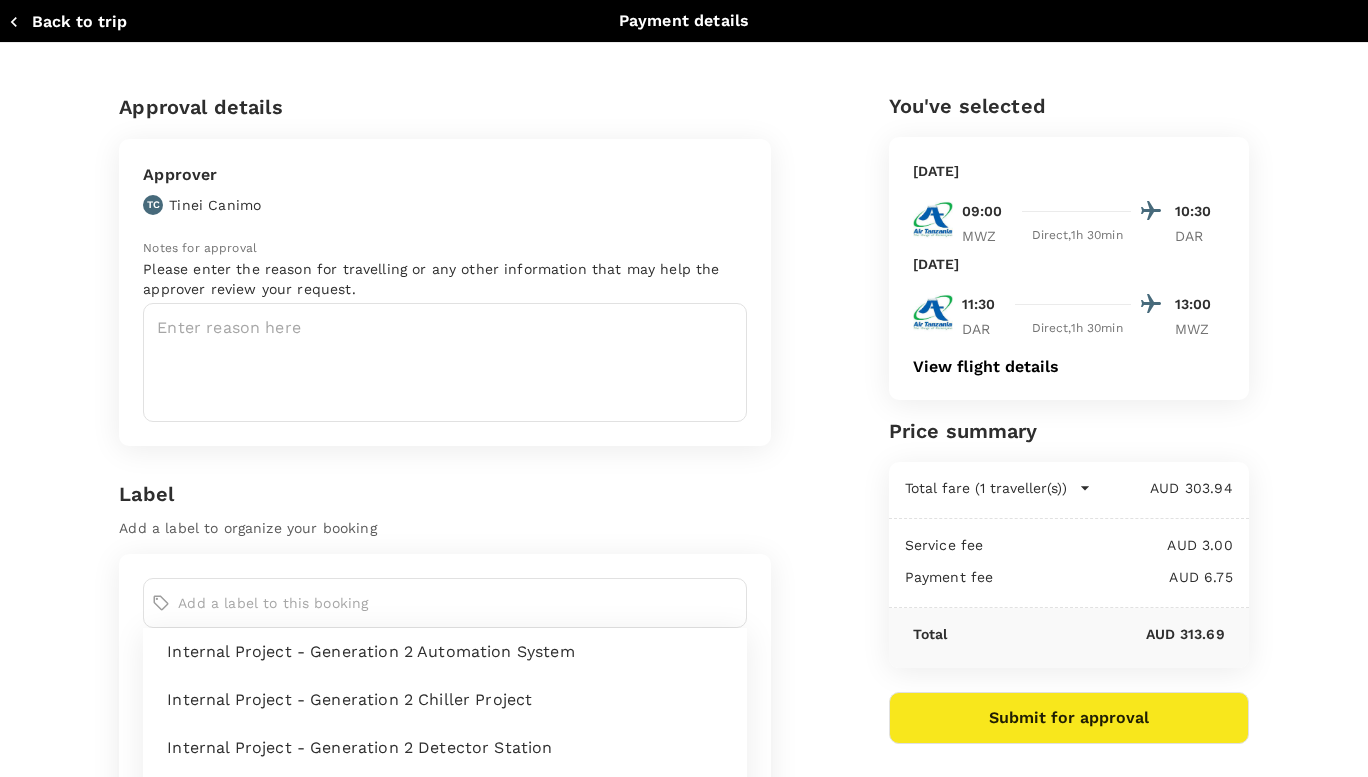 scroll, scrollTop: 200, scrollLeft: 0, axis: vertical 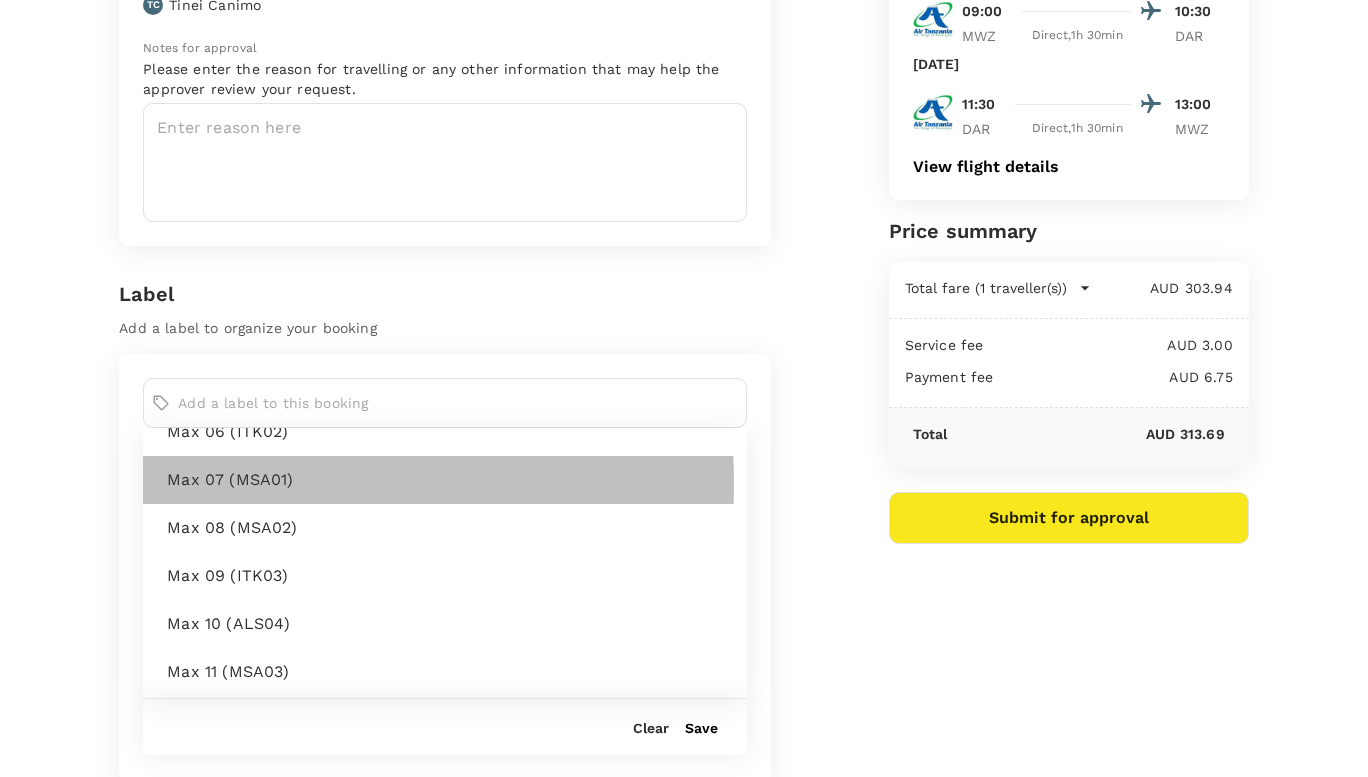 click on "Max 07 (MSA01)" at bounding box center [449, 480] 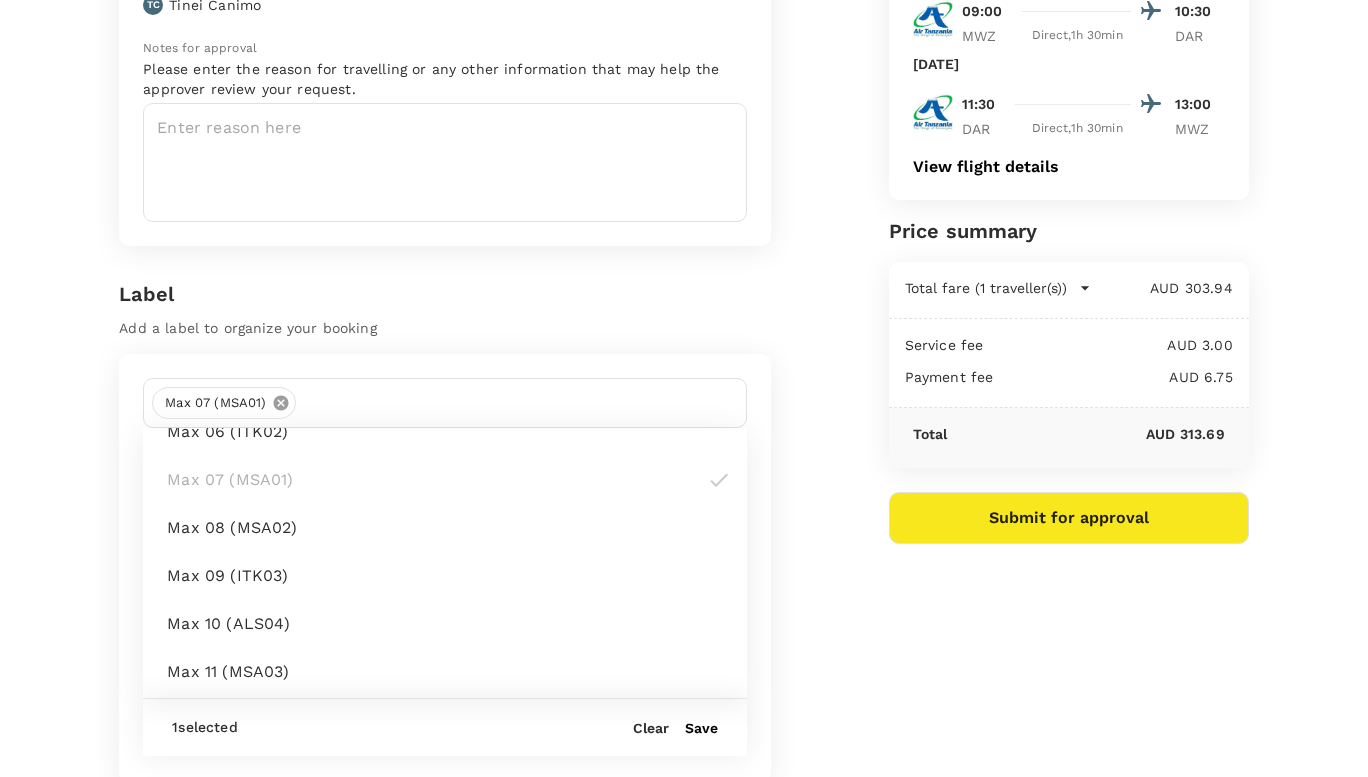 scroll, scrollTop: 500, scrollLeft: 0, axis: vertical 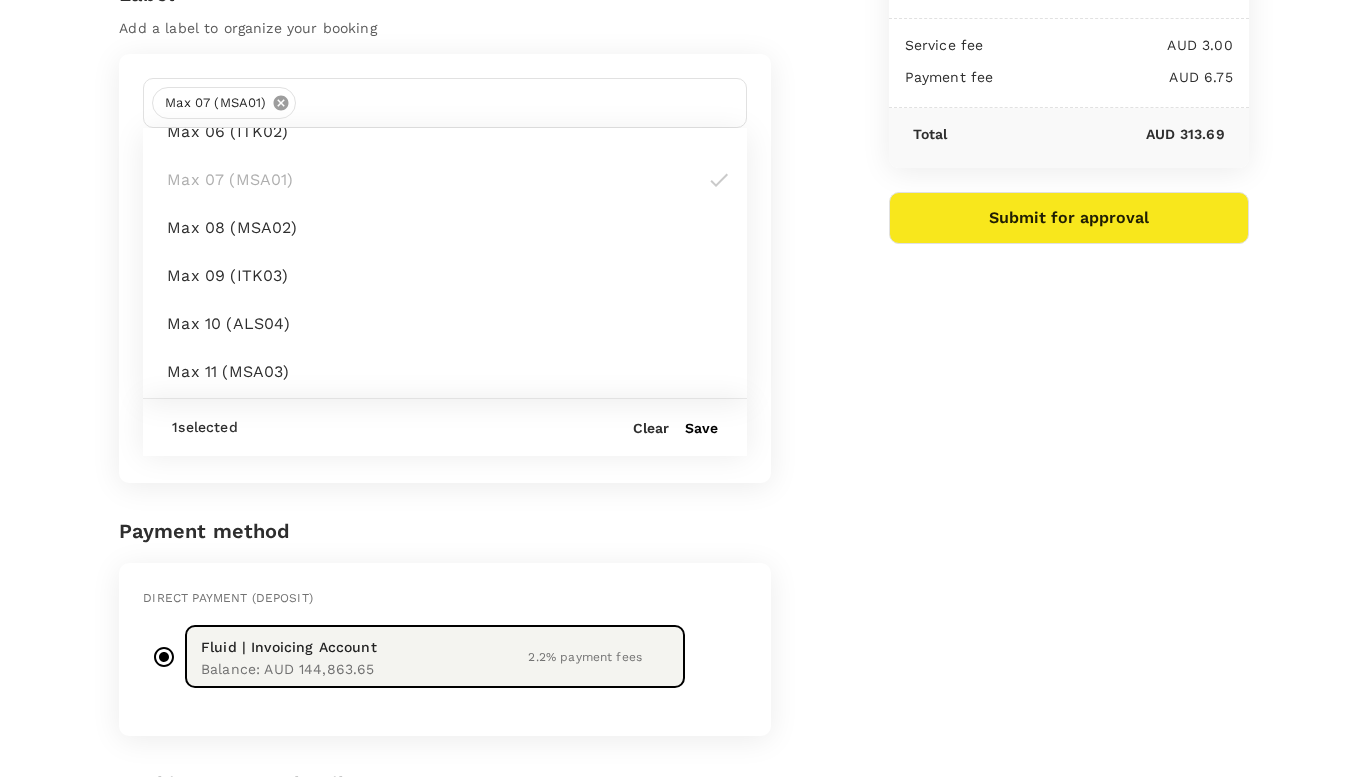 click on "Approval details Approver TC Tinei   Canimo   Notes for approval Please enter the reason for travelling or any other information that may help the approver review your request. x ​ Label Add a label to organize your booking Max 07 (MSA01) Internal Project - Generation 2 Automation System Internal Project - Generation 2 Chiller Project Internal Project - Generation 2 Detector Station Internal Project - Stand Alone Automation System Internal Project – ATOM 1 Max 01 (ALS01) Max 02 (ALS02) Max 03 (ALS03) Max 04 (OLS01) Max 05 (ITK01) Max 06 (ITK02) Max 07 (MSA01) Max 08 (MSA02) Max 09 (ITK03) Max 10 (ALS04) Max 11 (MSA03) Max 12 (MSA04) Max 13 (RWG01) Max 14 (ALS05) Max 15 (MSA05) Max 16 (MSA07) Max 17 (MSA08) Max 18 (ITK04) Max 19 (SGS01) Max 20 (ITK05) Max 21 (MSA06) Max 22 (MSA09) Max 23 (ITK06) Max 24 (MSA11) Max 25 (ALS06) Max 26 (MSA12) Max 27 (BMS01) Max 28 (MSA18) Max 29 (MSA22) Max 30 (MSA15) Max 31 (SGS02) Max 32 (AHK1) Max 33 () Max 34 () Max 35 (MSA10) Max 36 () Max 37 () Max 38 (BMS02) Max 40 ()" at bounding box center [675, 325] 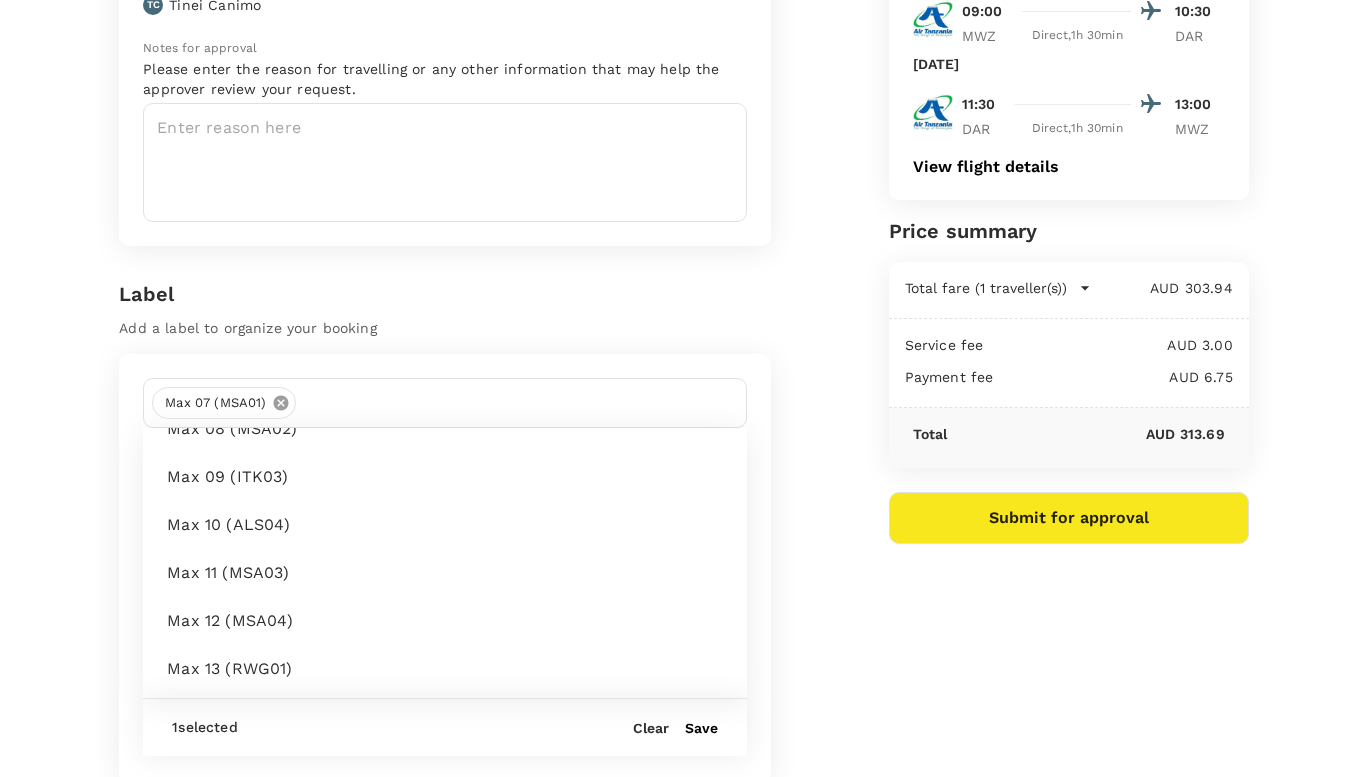 scroll, scrollTop: 600, scrollLeft: 0, axis: vertical 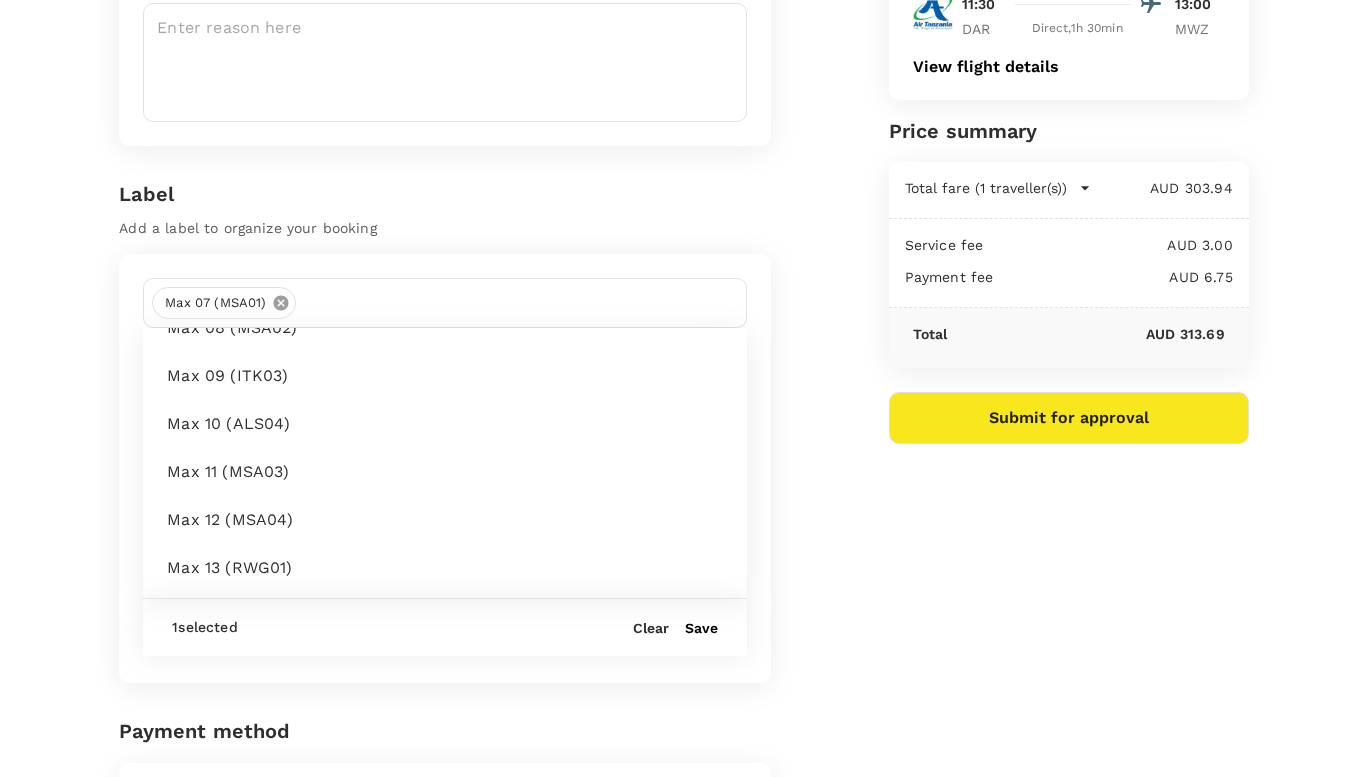 click on "Save" at bounding box center [701, 628] 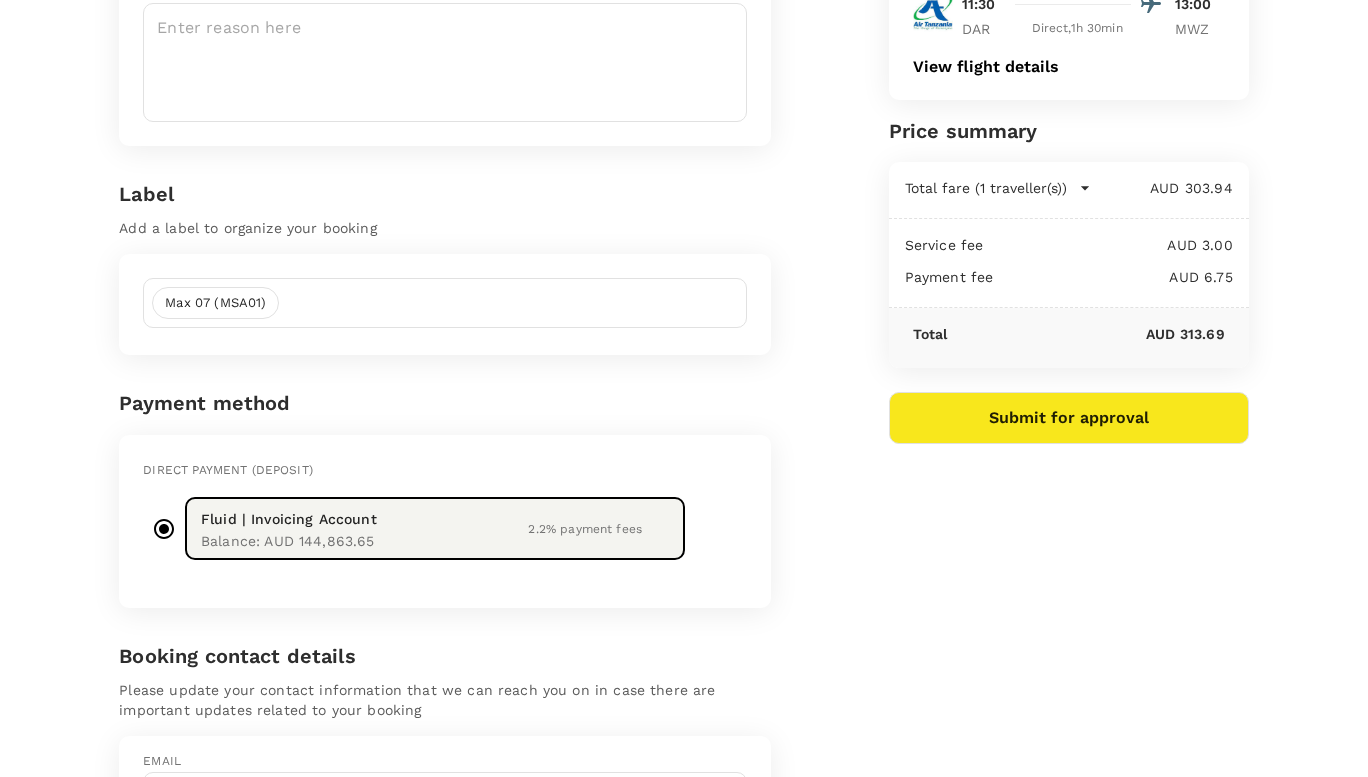 scroll, scrollTop: 100, scrollLeft: 0, axis: vertical 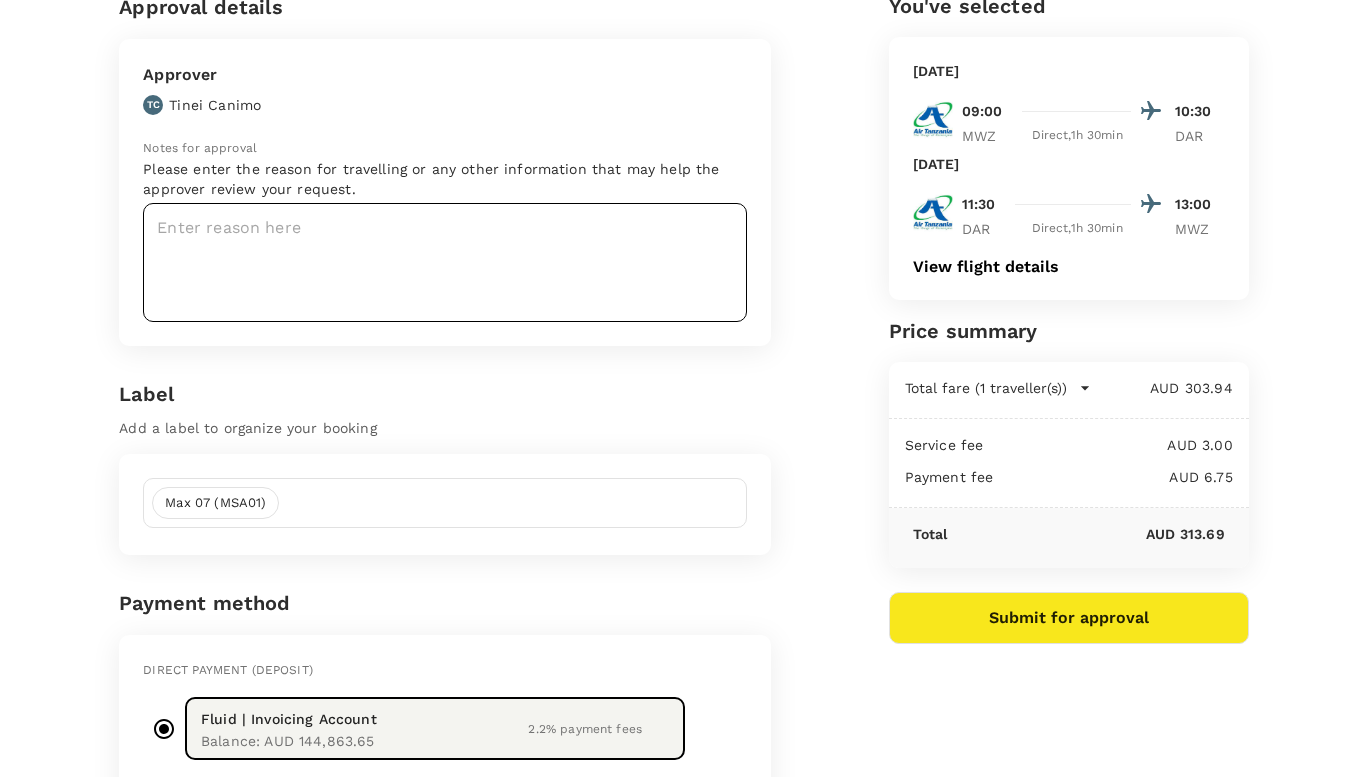 click at bounding box center (445, 262) 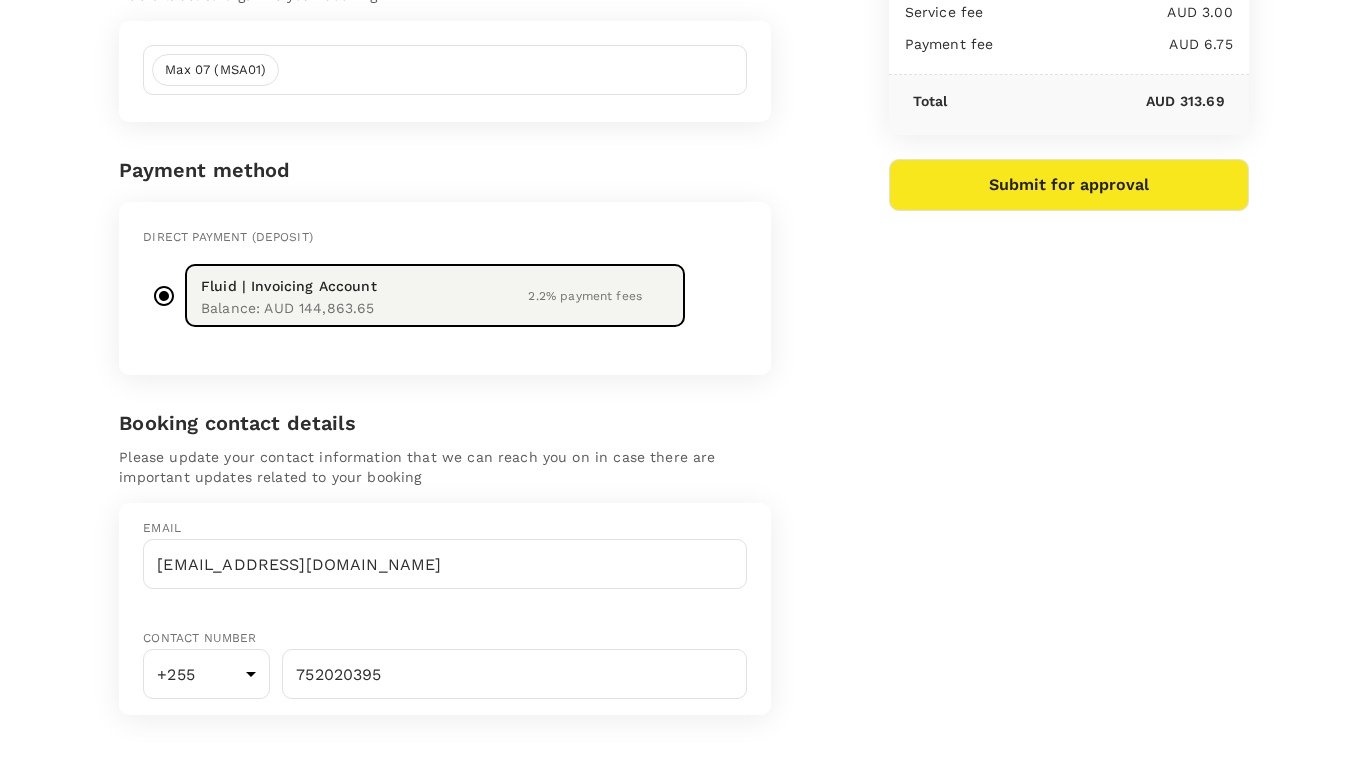 scroll, scrollTop: 561, scrollLeft: 0, axis: vertical 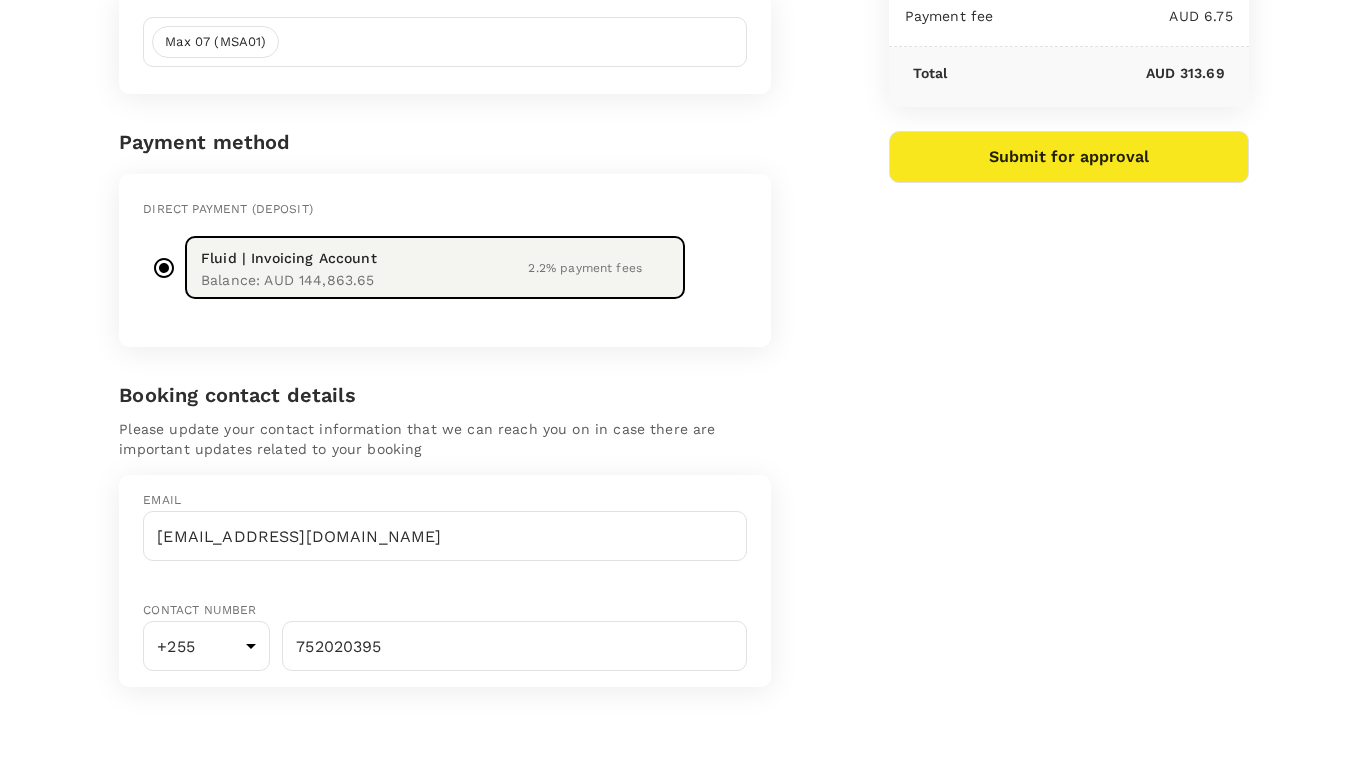 type on "Operation/Maintenance/EMEA/Max7/R&R" 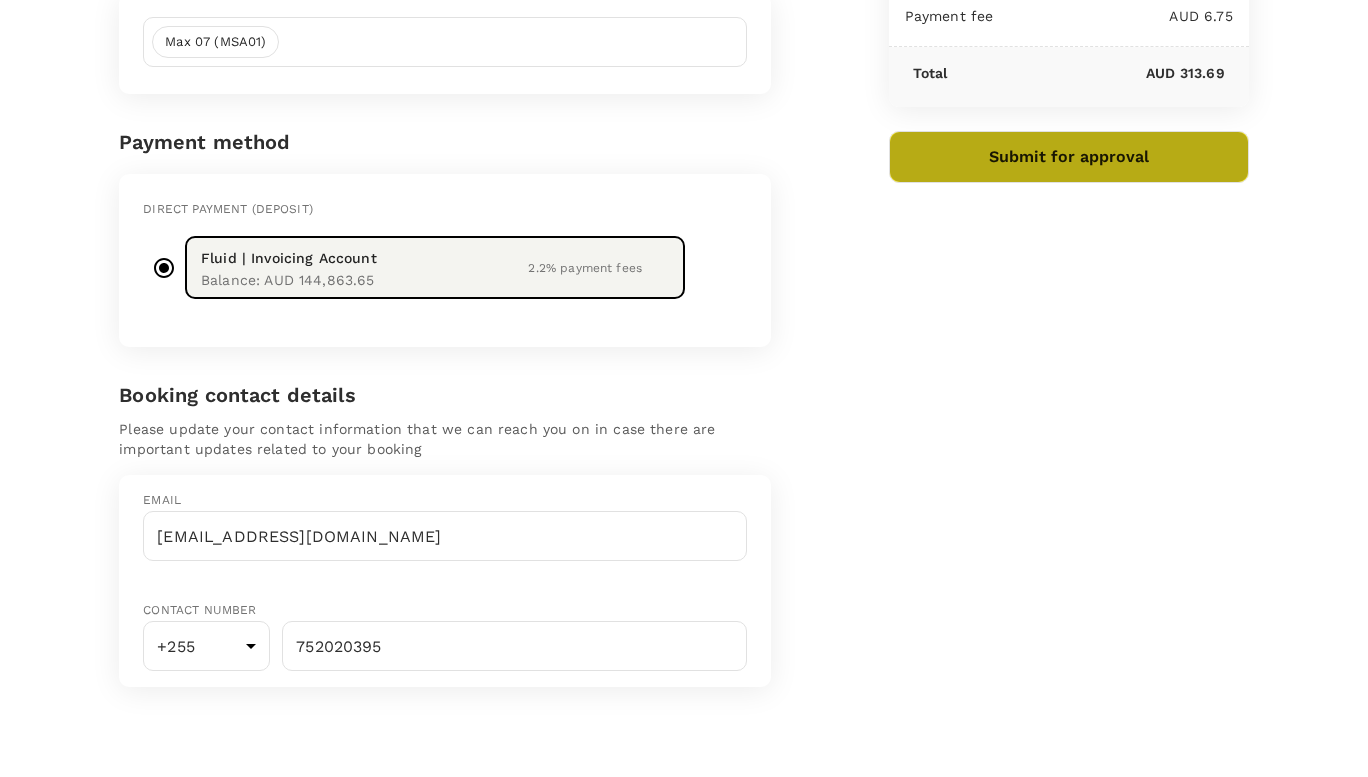 click on "Submit for approval" at bounding box center (1069, 157) 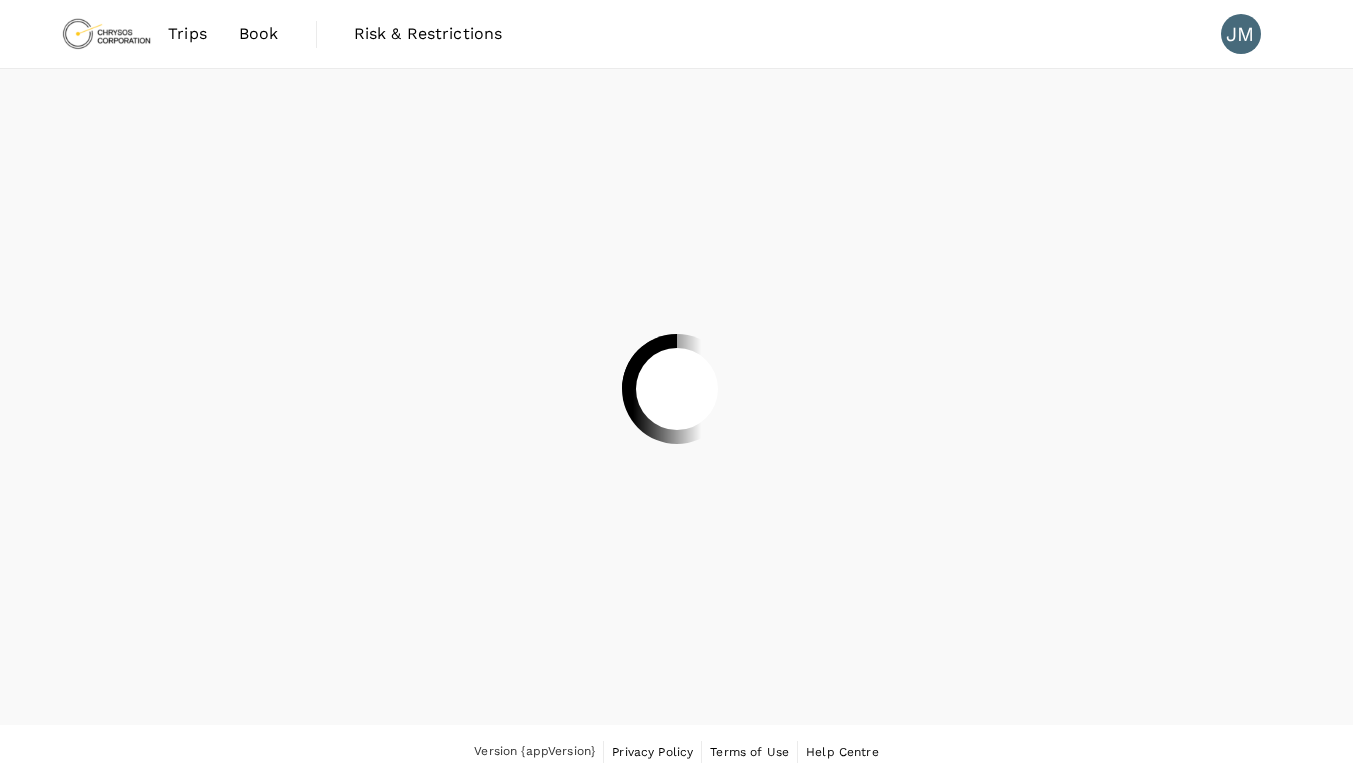 scroll, scrollTop: 0, scrollLeft: 0, axis: both 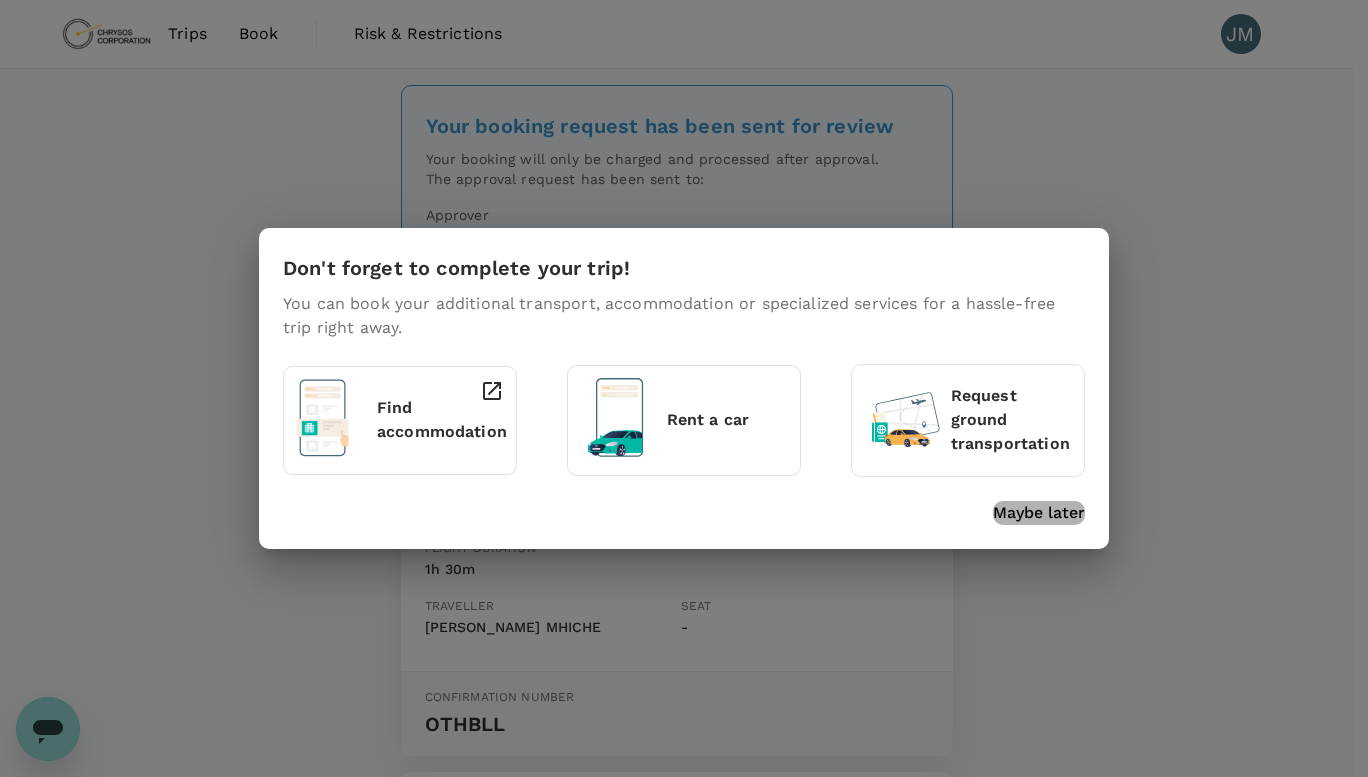 click on "Maybe later" at bounding box center (1039, 513) 